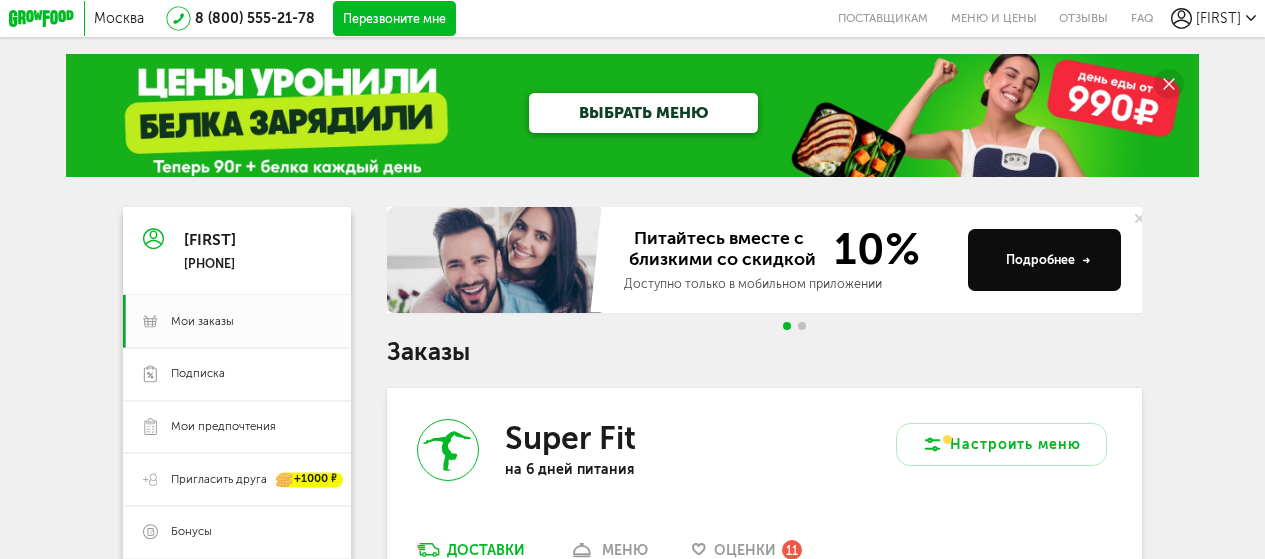scroll, scrollTop: 200, scrollLeft: 0, axis: vertical 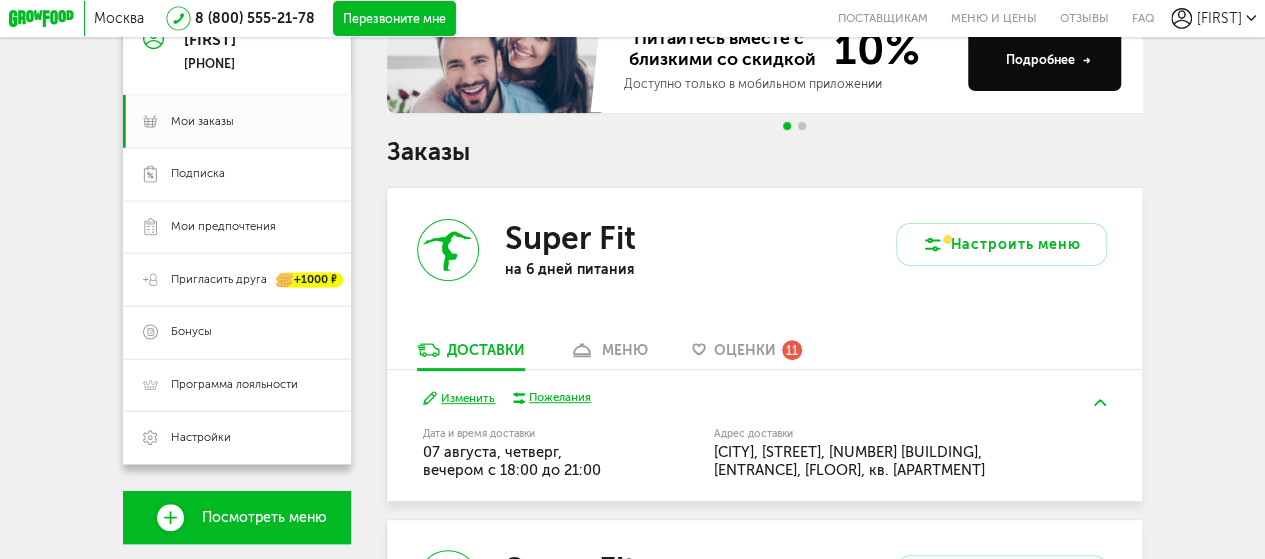 click on "Оценки" at bounding box center (745, 350) 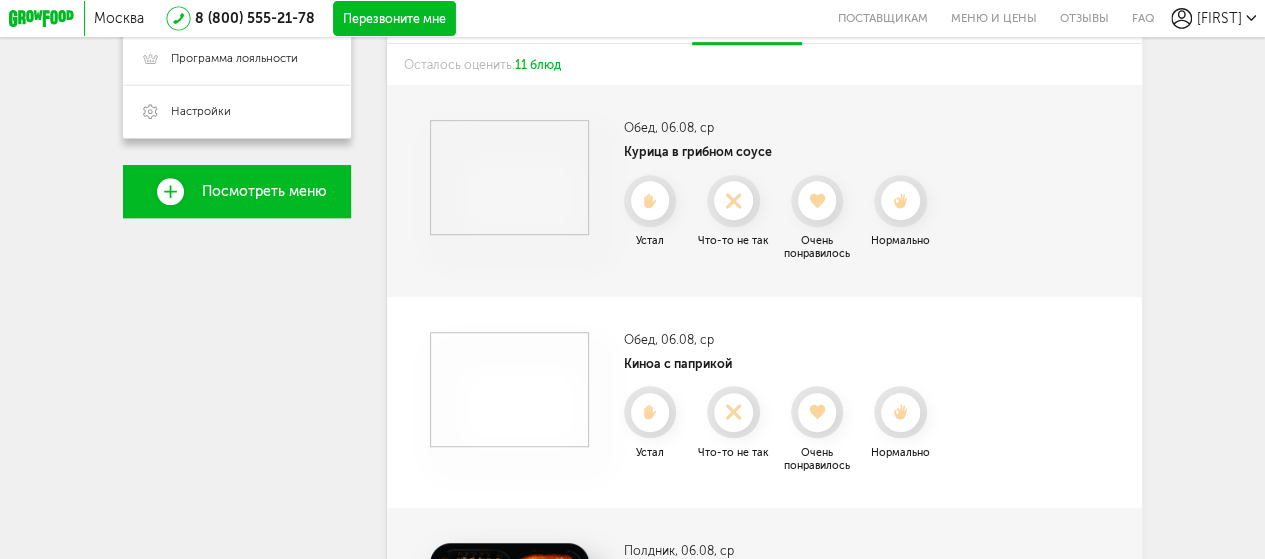 scroll, scrollTop: 483, scrollLeft: 0, axis: vertical 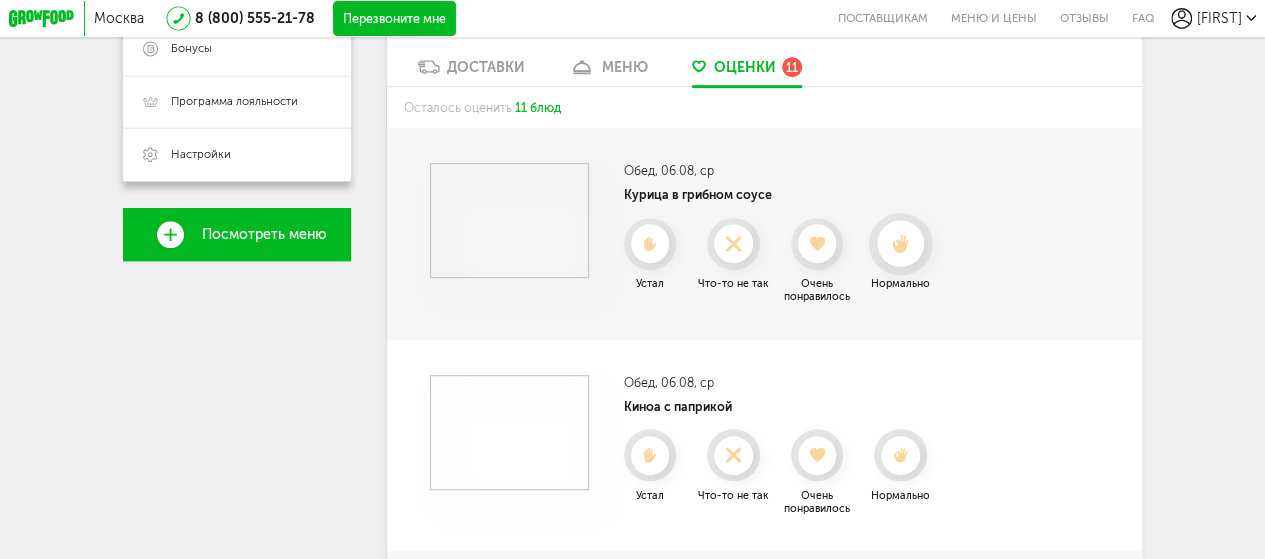 click 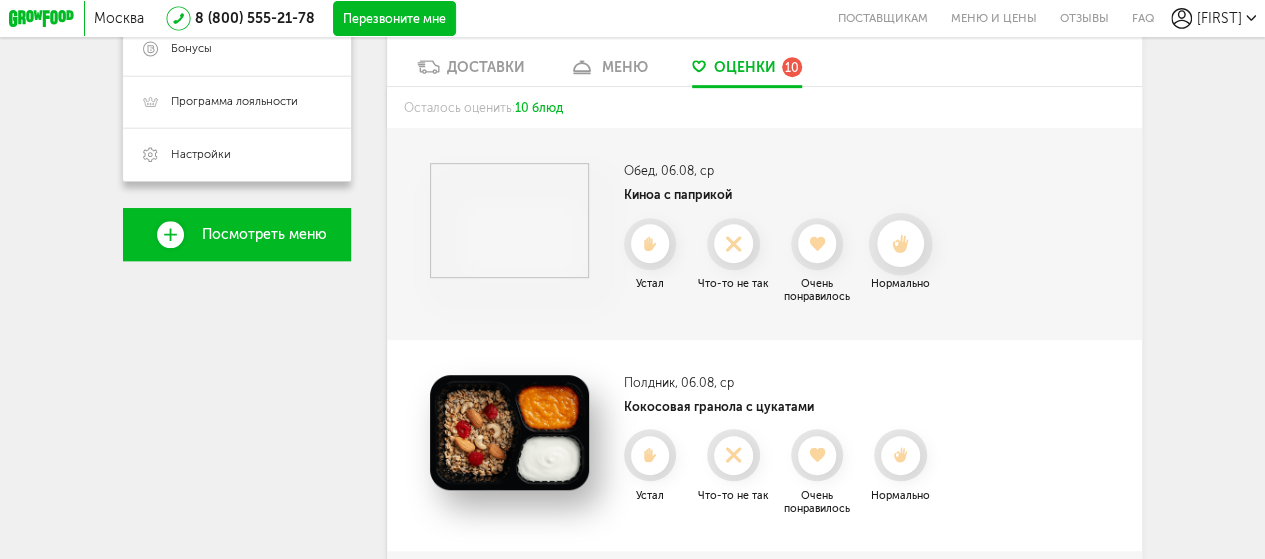 click at bounding box center [900, 243] 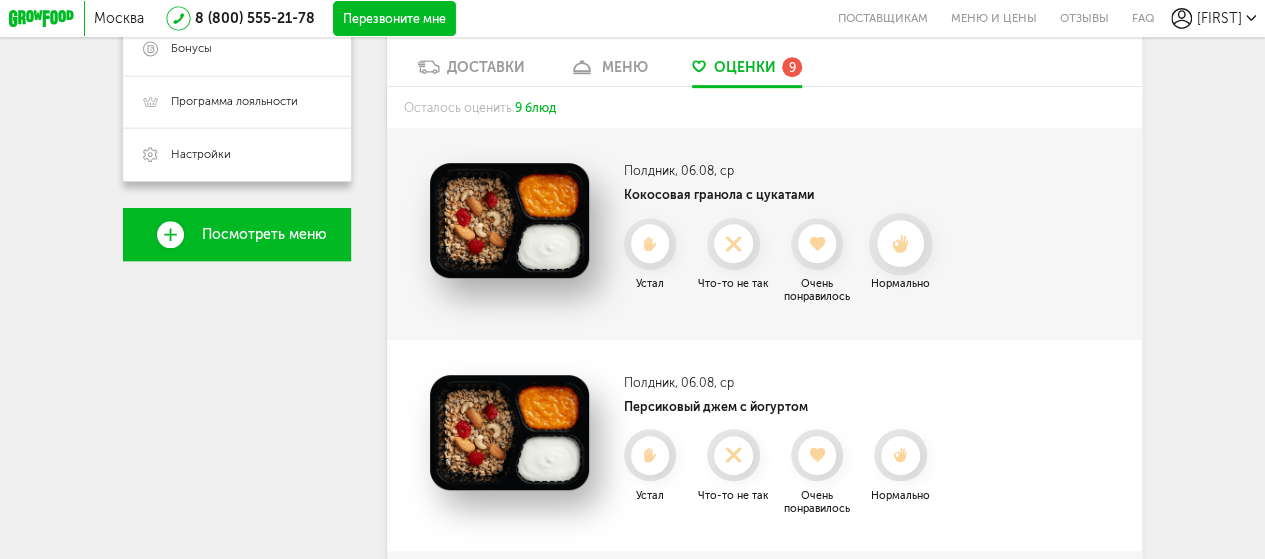 click 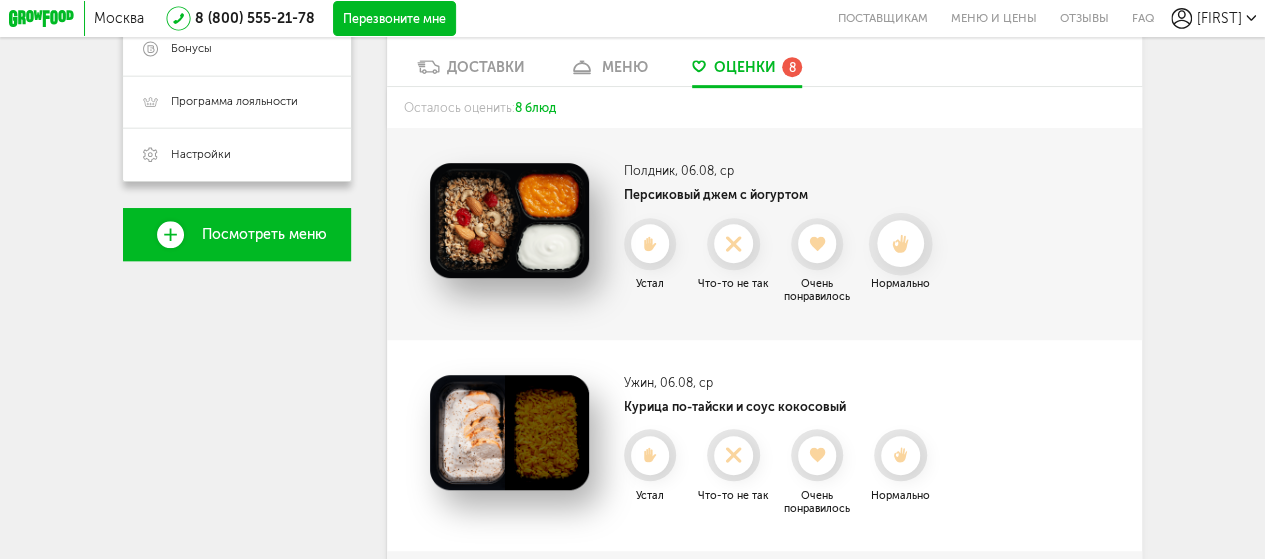 click 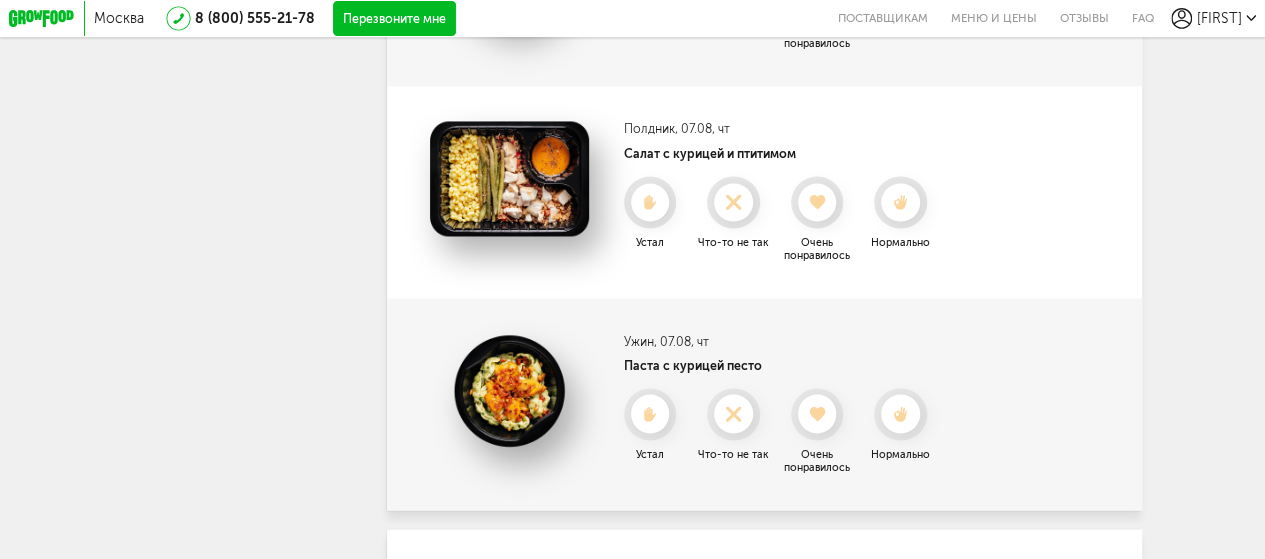 scroll, scrollTop: 1683, scrollLeft: 0, axis: vertical 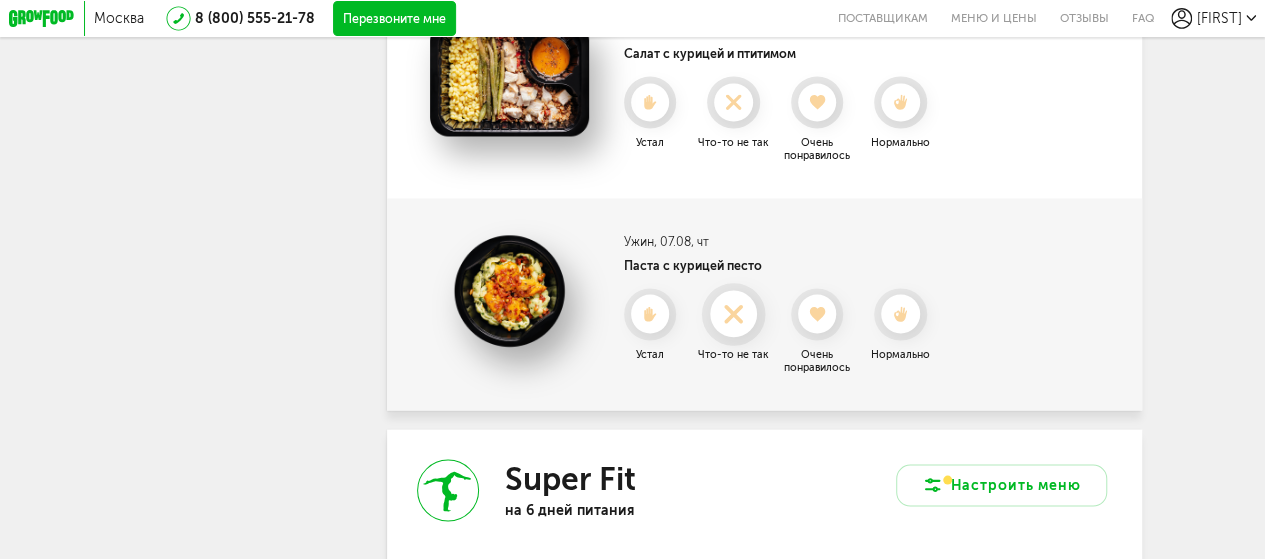 click 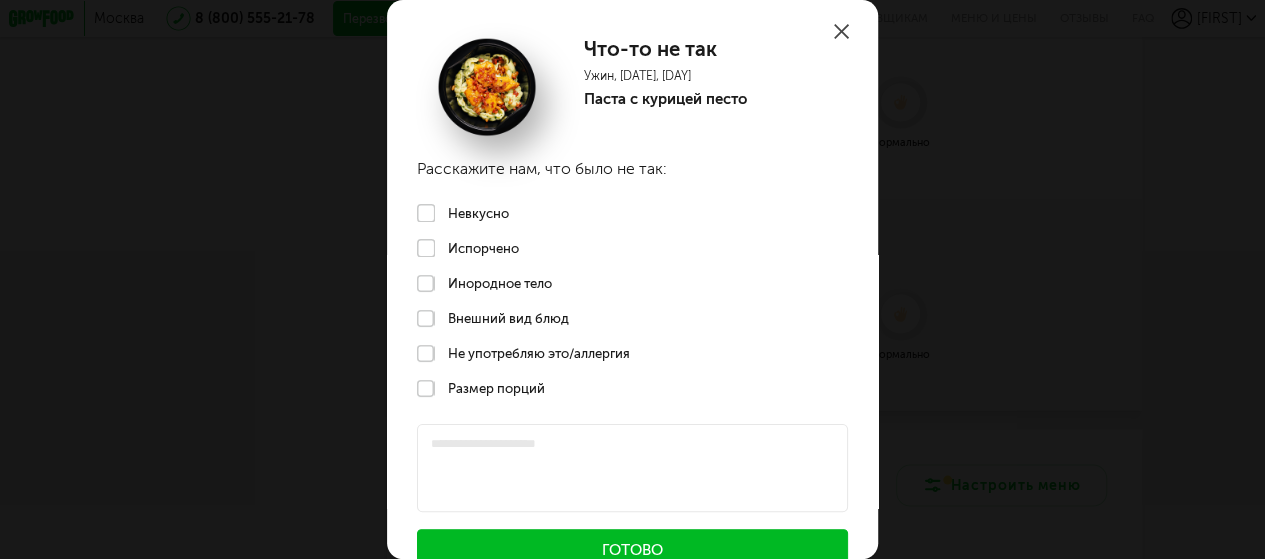 click on "Невкусно" at bounding box center [633, 212] 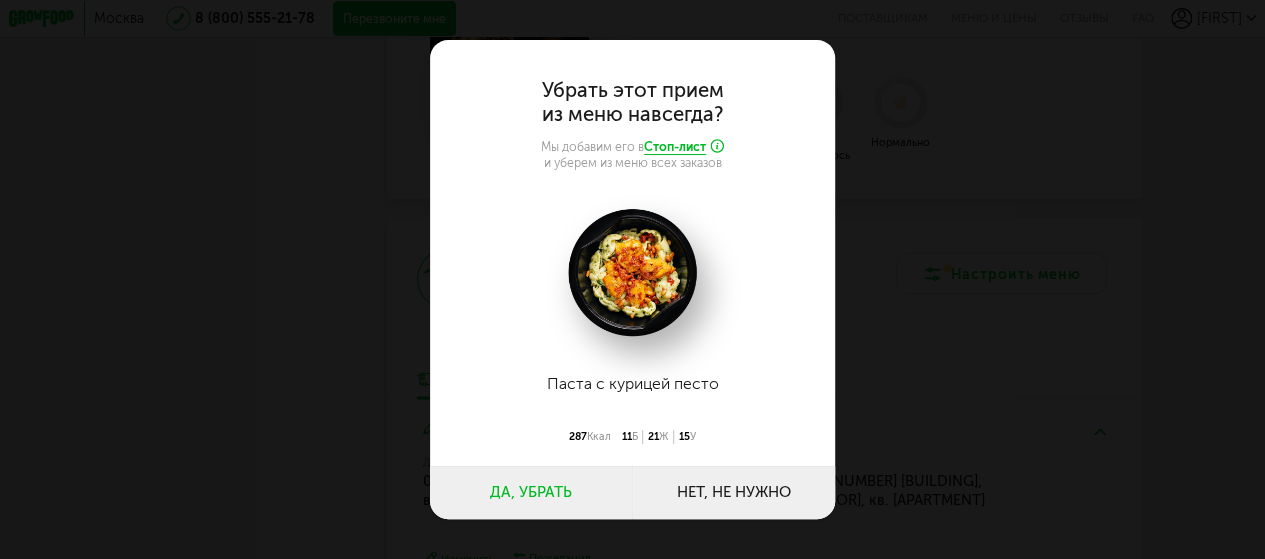 click on "Да, убрать" at bounding box center [531, 492] 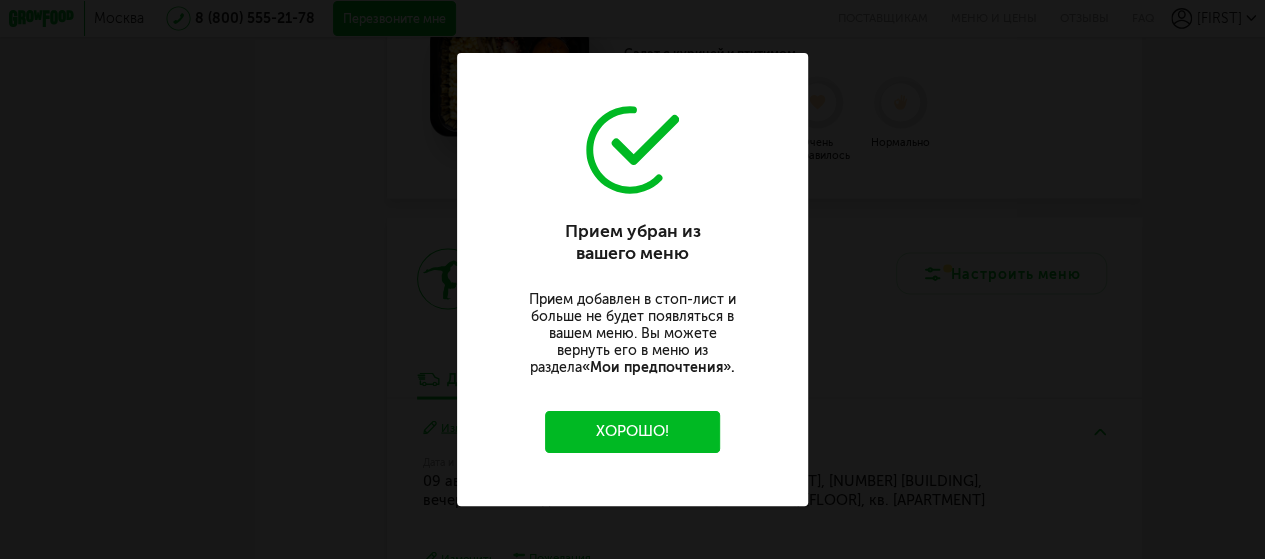 click on "Хорошо!" at bounding box center [633, 432] 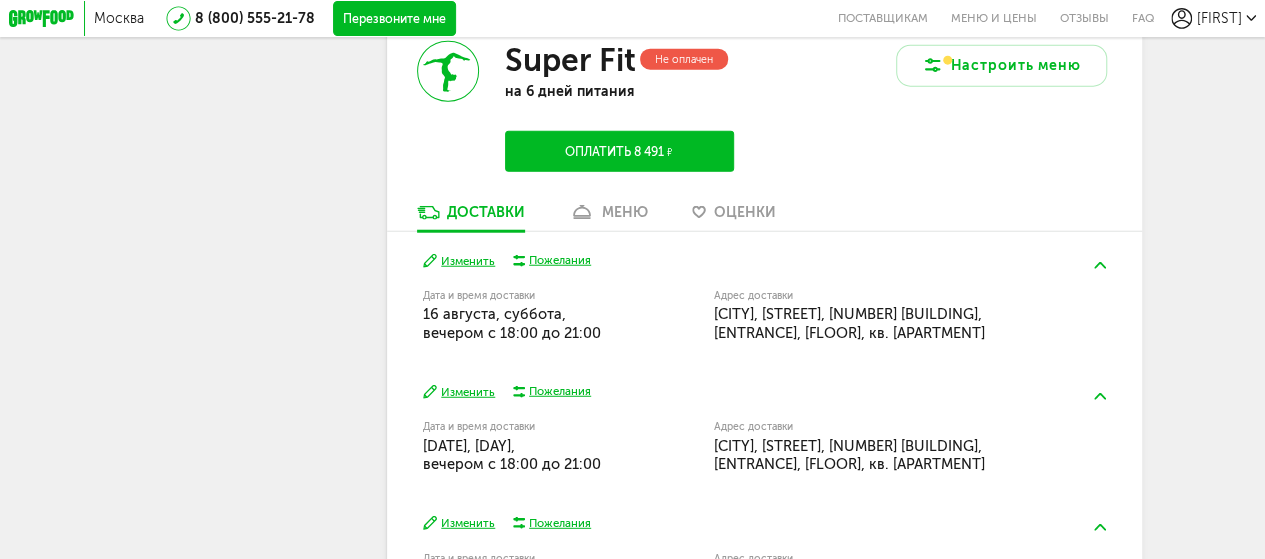 scroll, scrollTop: 2476, scrollLeft: 0, axis: vertical 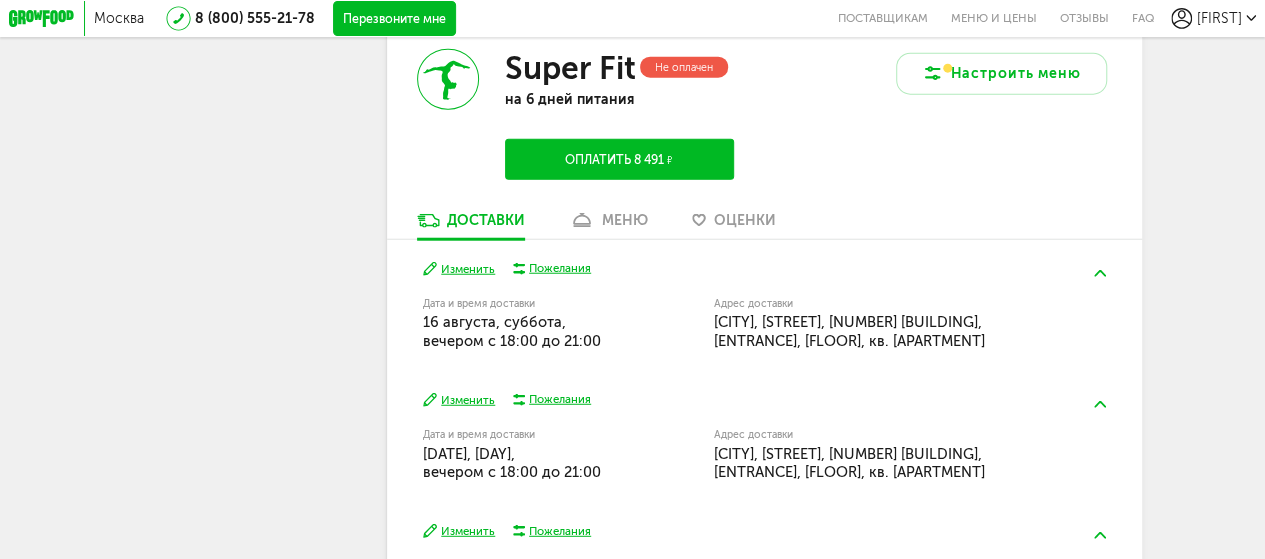click on "Изменить" at bounding box center (459, 269) 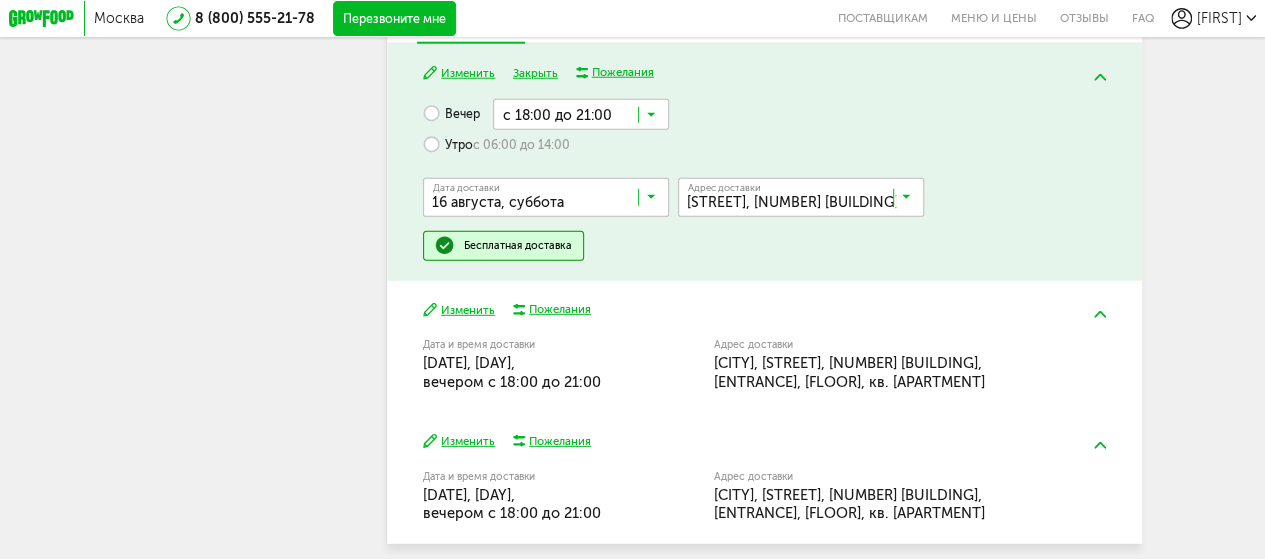 scroll, scrollTop: 2676, scrollLeft: 0, axis: vertical 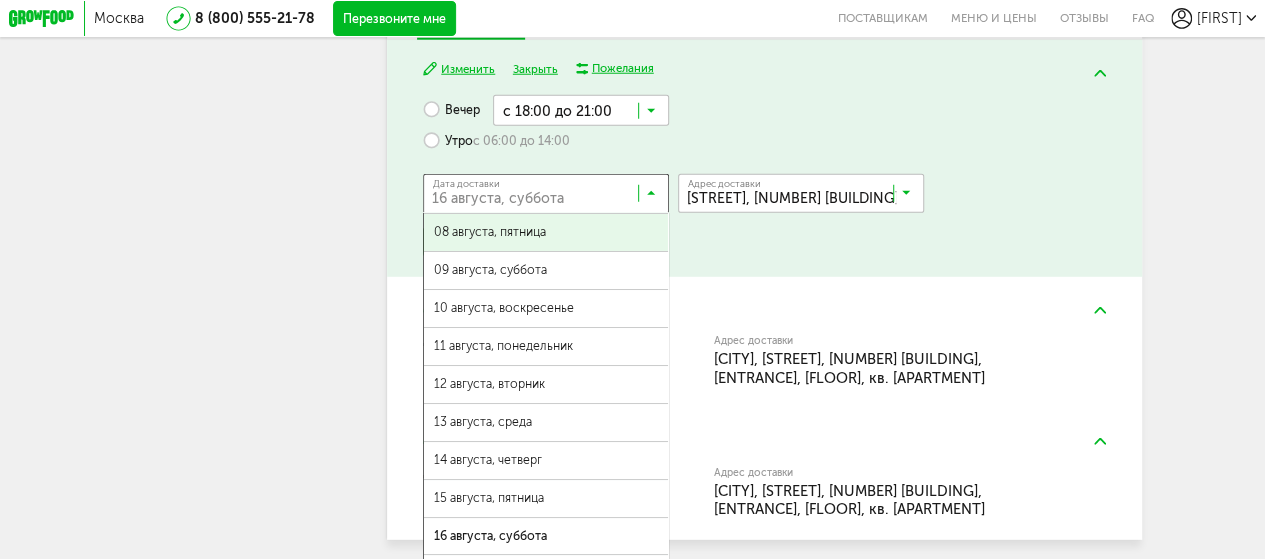 click at bounding box center [651, 198] 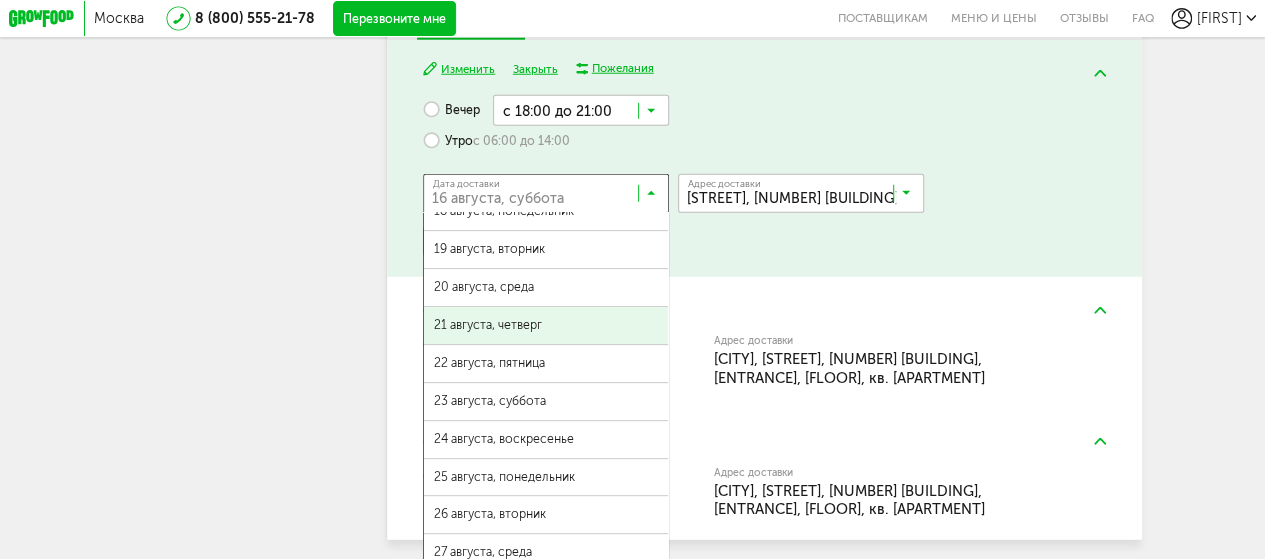 scroll, scrollTop: 500, scrollLeft: 0, axis: vertical 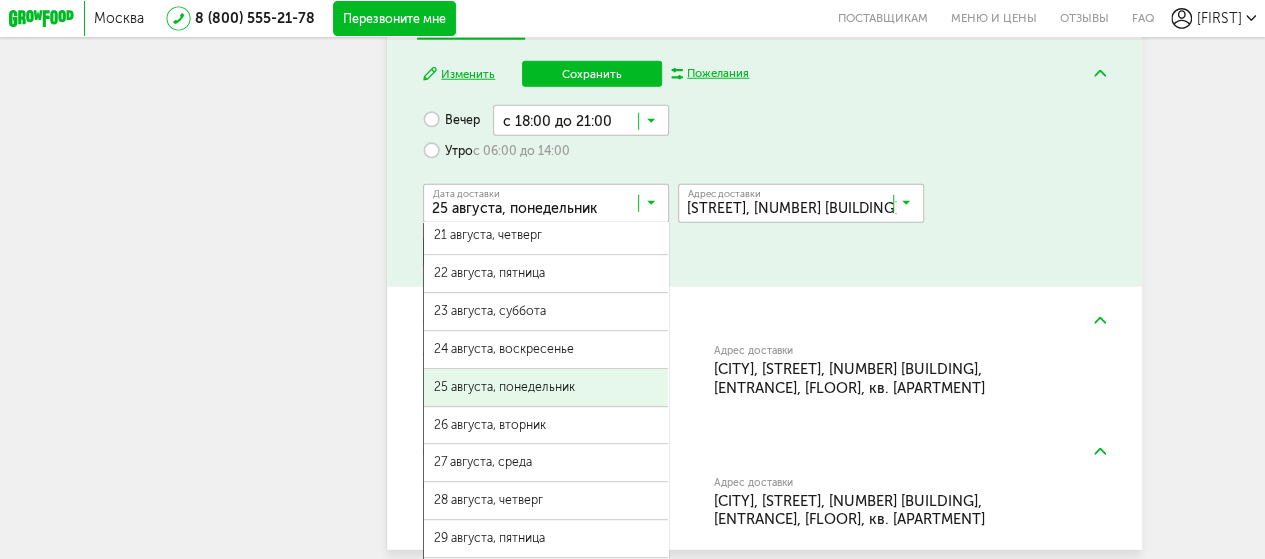 click on "25 августа, понедельник" at bounding box center (546, 387) 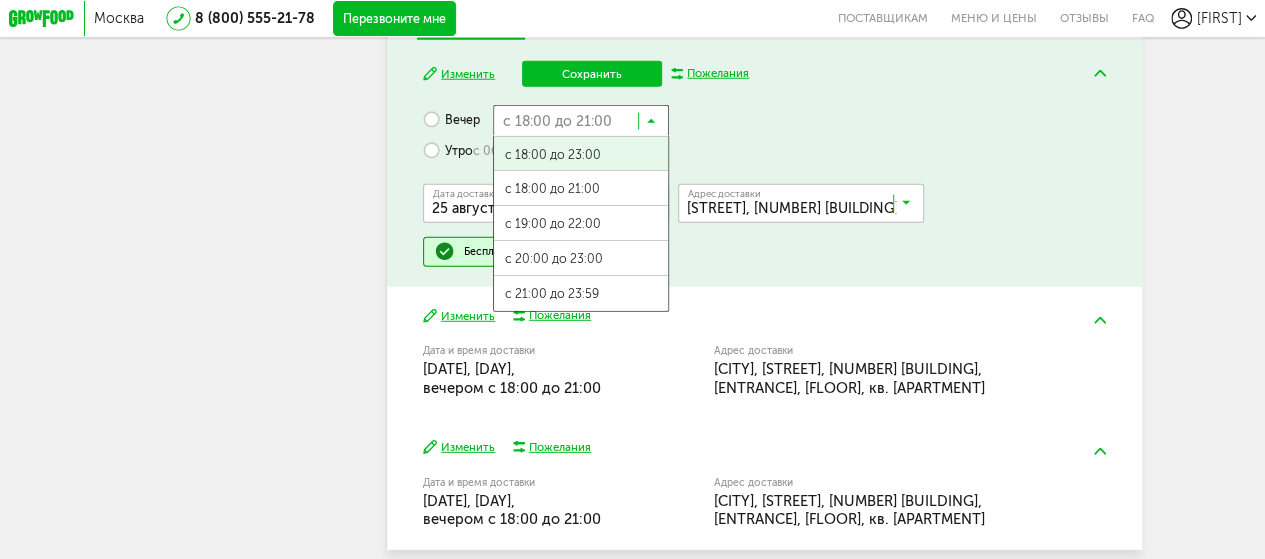 click at bounding box center [651, 125] 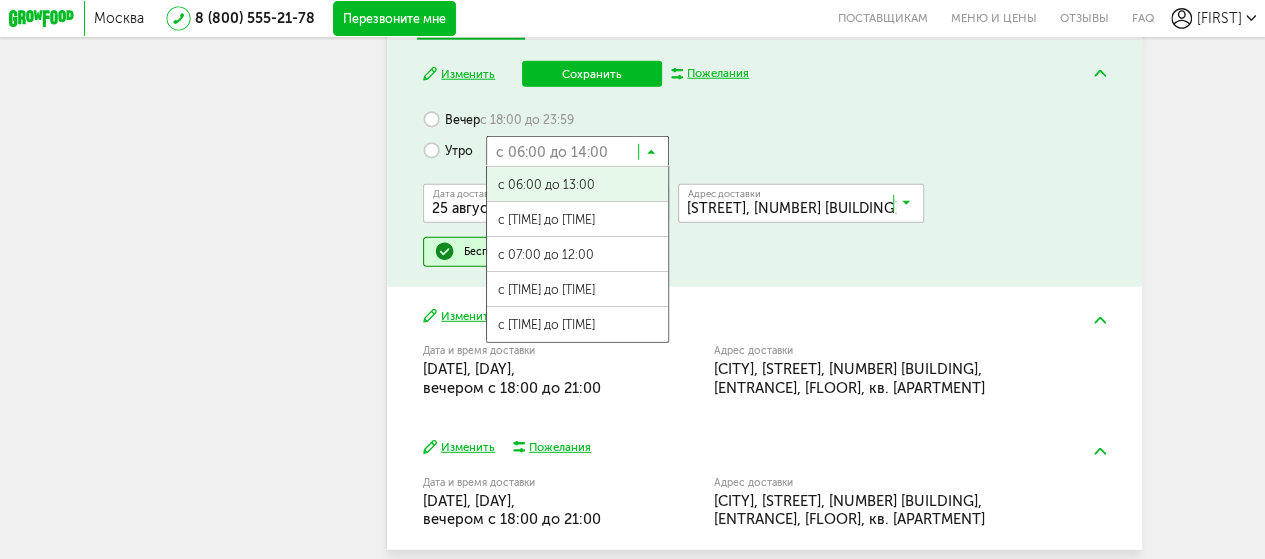 click at bounding box center [651, 156] 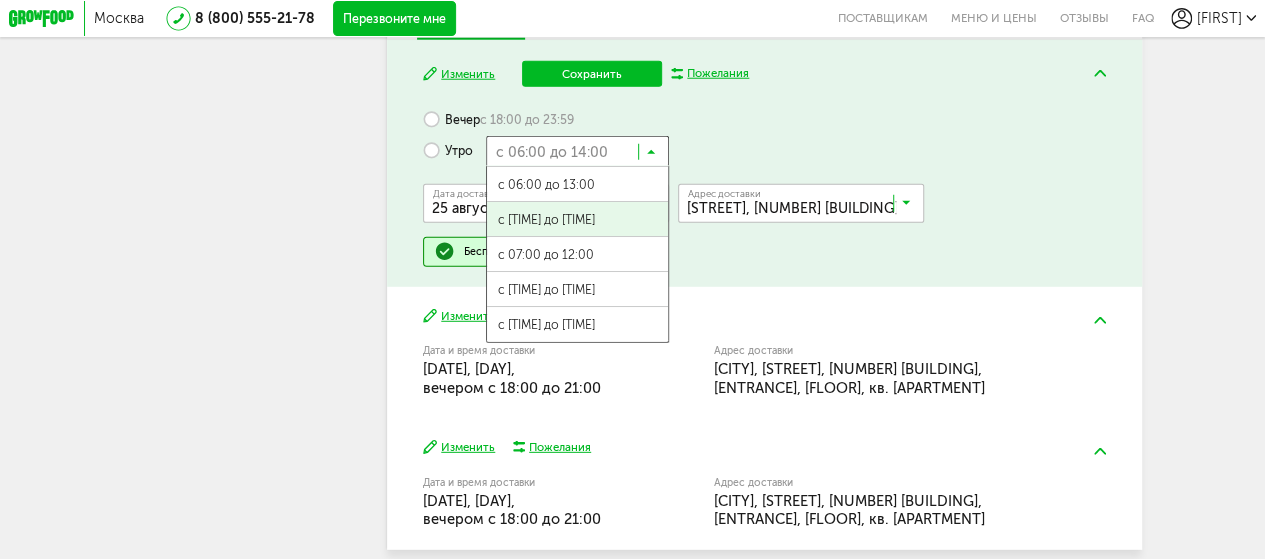 scroll, scrollTop: 1, scrollLeft: 0, axis: vertical 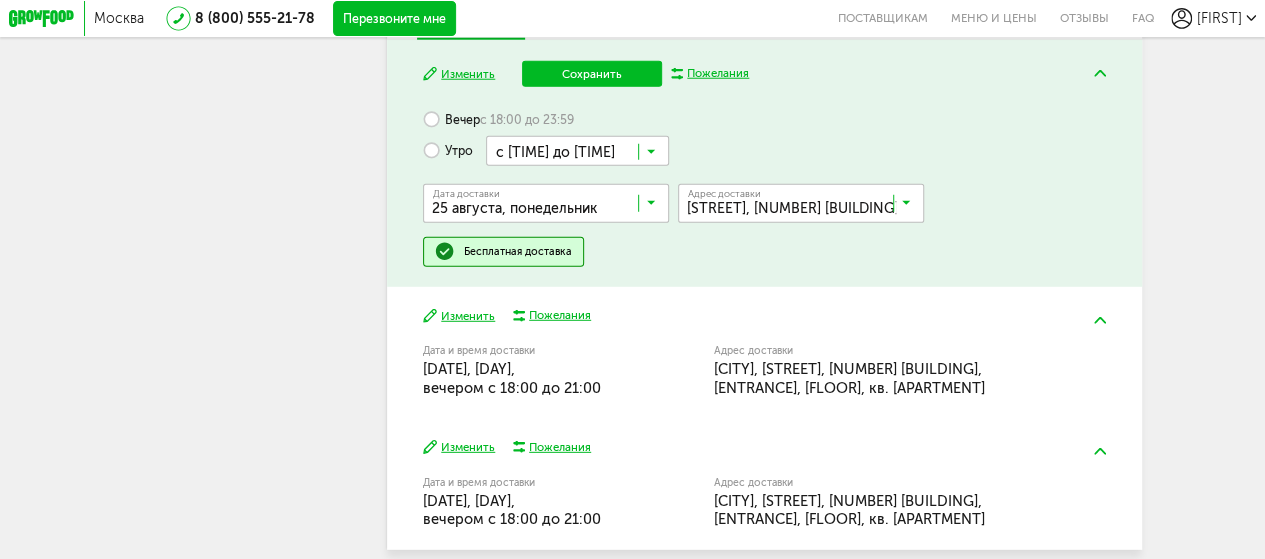 click on "с [TIME] до [TIME]" at bounding box center [577, 220] 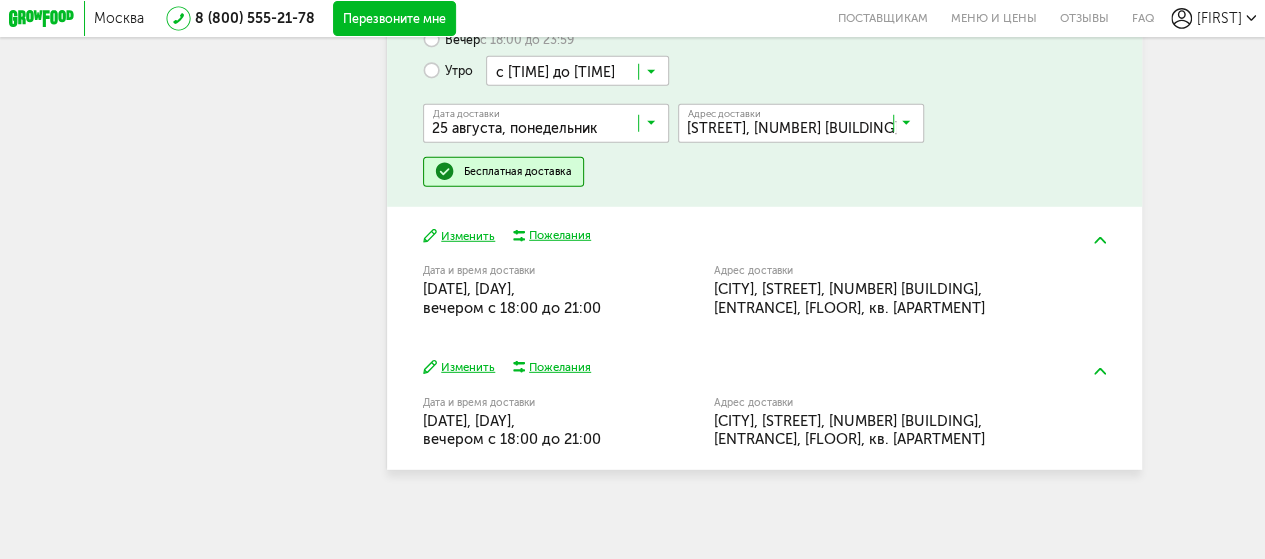 scroll, scrollTop: 2676, scrollLeft: 0, axis: vertical 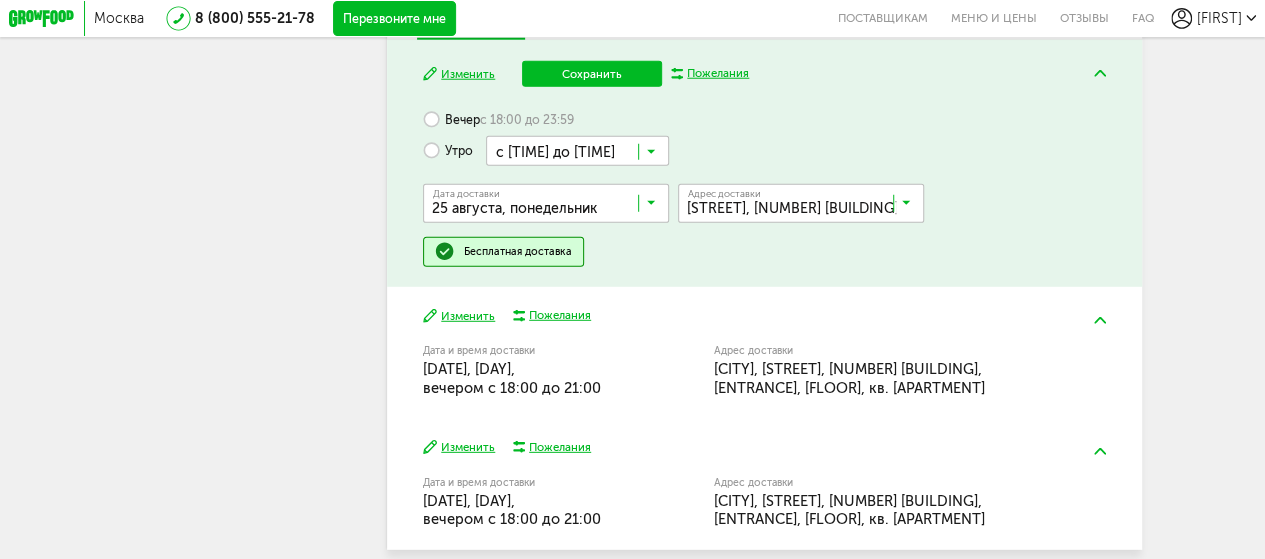 click on "Сохранить" at bounding box center (592, 74) 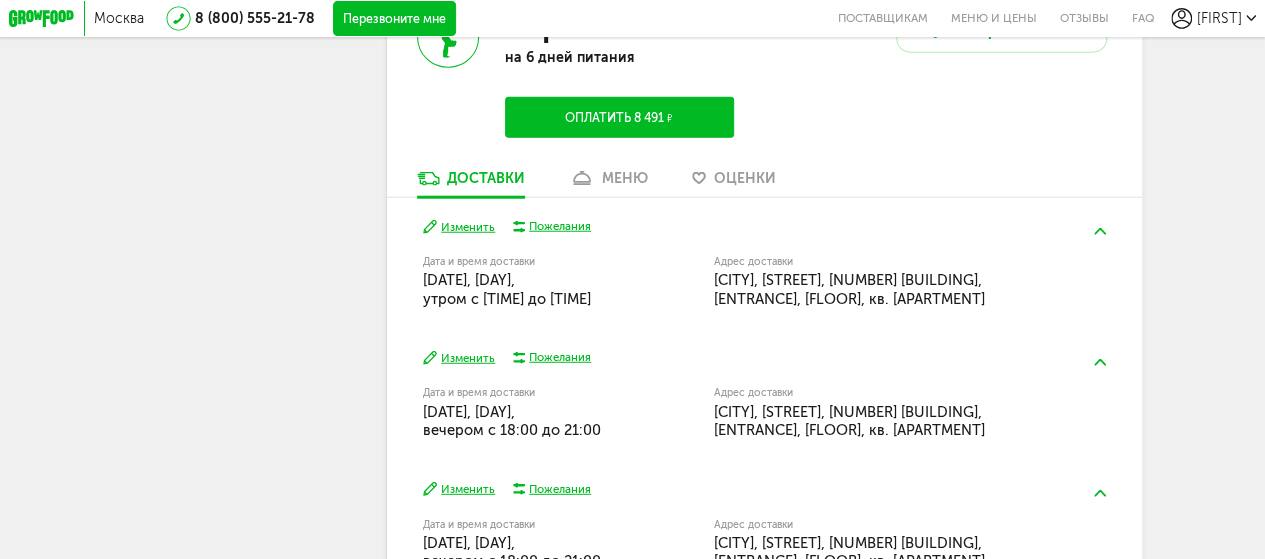 scroll, scrollTop: 2476, scrollLeft: 0, axis: vertical 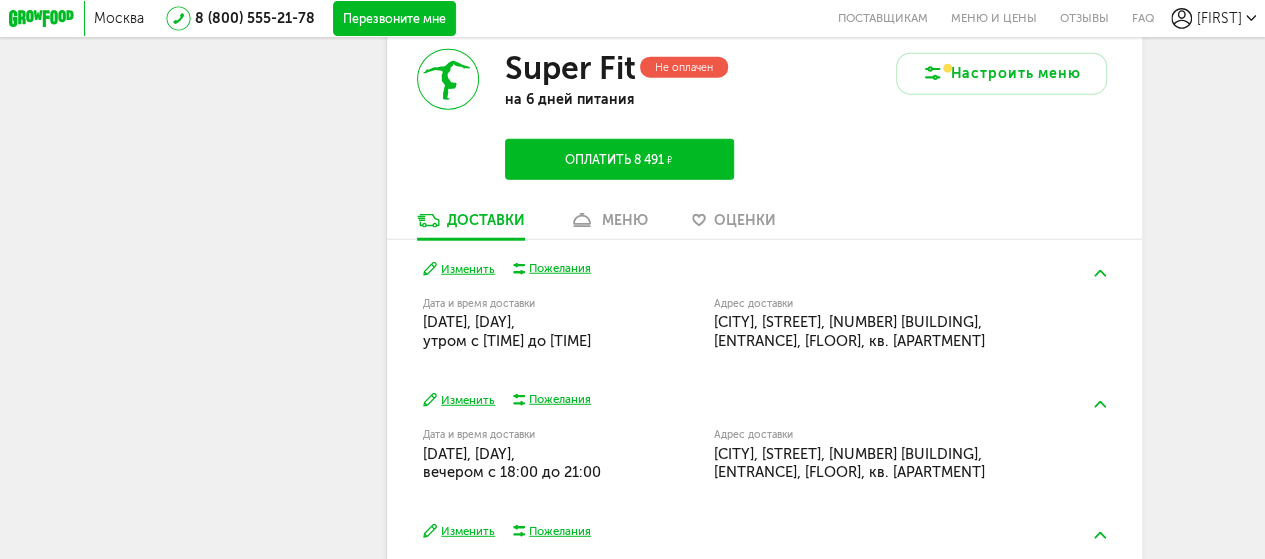 click on "меню" at bounding box center (625, 220) 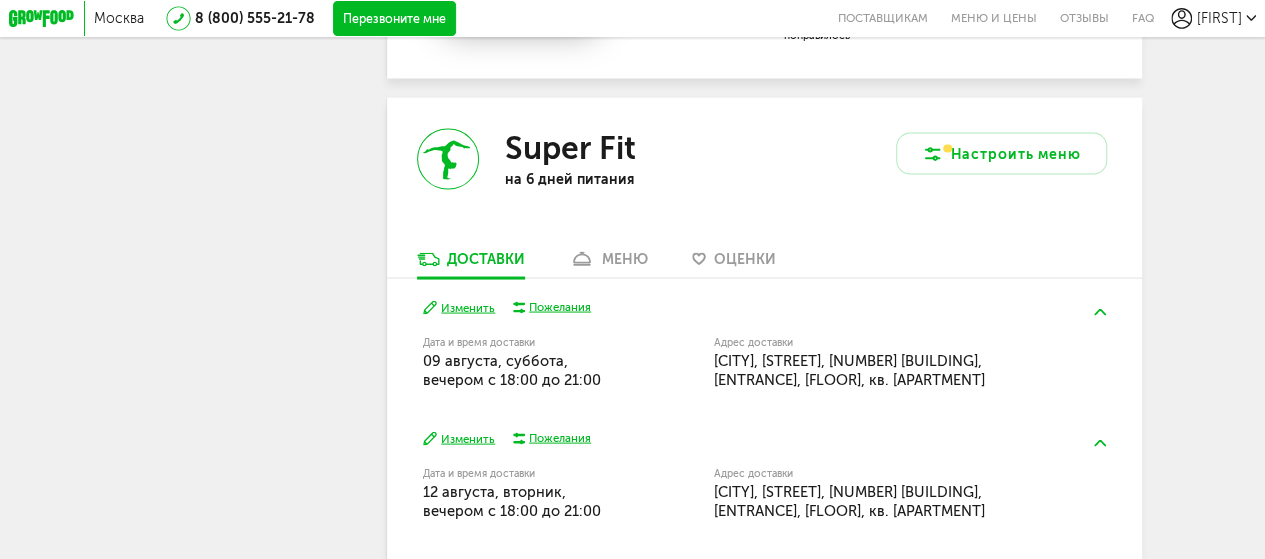 scroll, scrollTop: 1772, scrollLeft: 0, axis: vertical 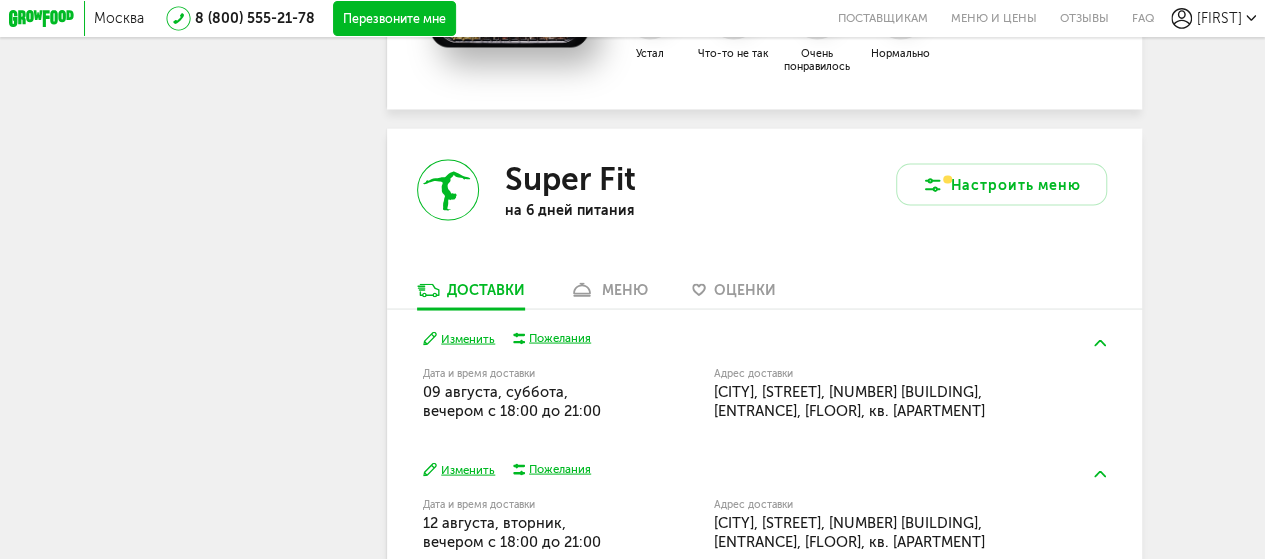 click on "меню" at bounding box center (625, 289) 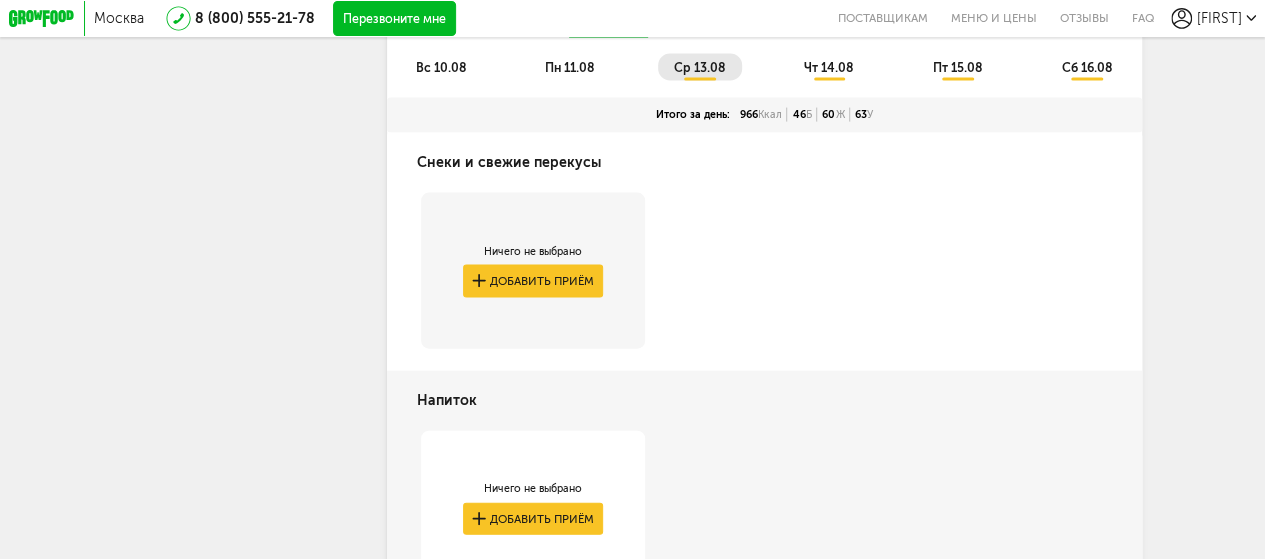scroll, scrollTop: 1972, scrollLeft: 0, axis: vertical 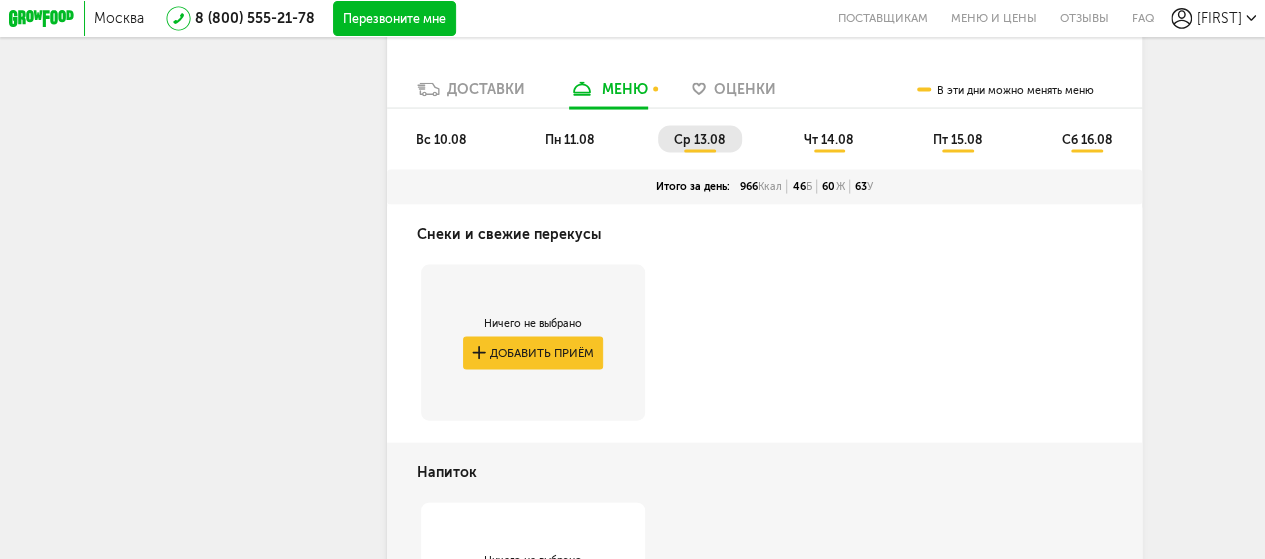 click on "ср 13.08" at bounding box center [700, 139] 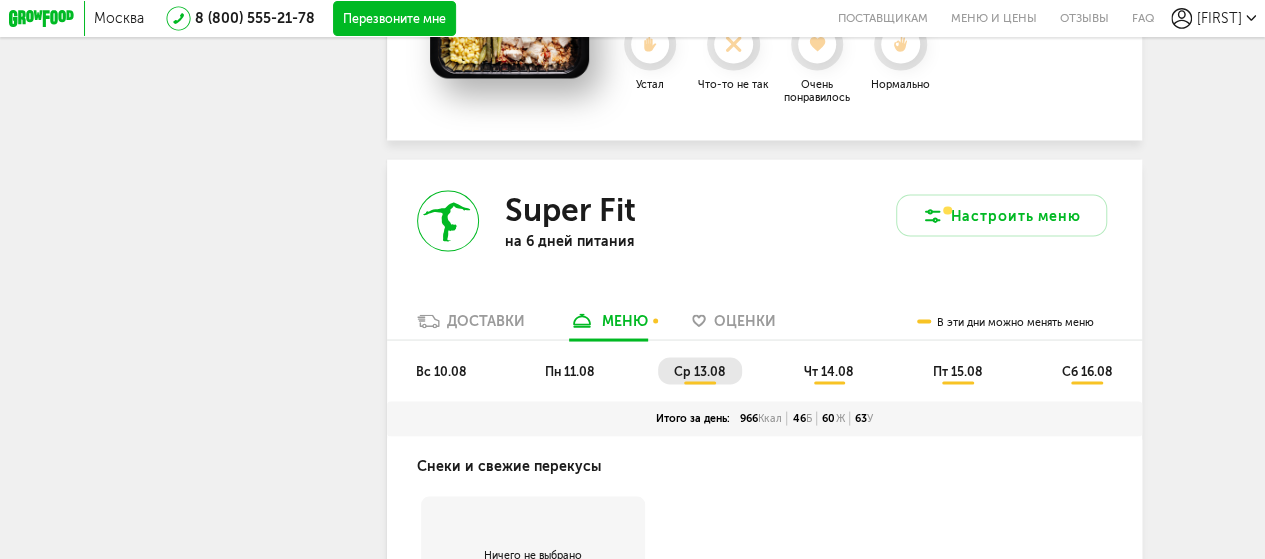 scroll, scrollTop: 1772, scrollLeft: 0, axis: vertical 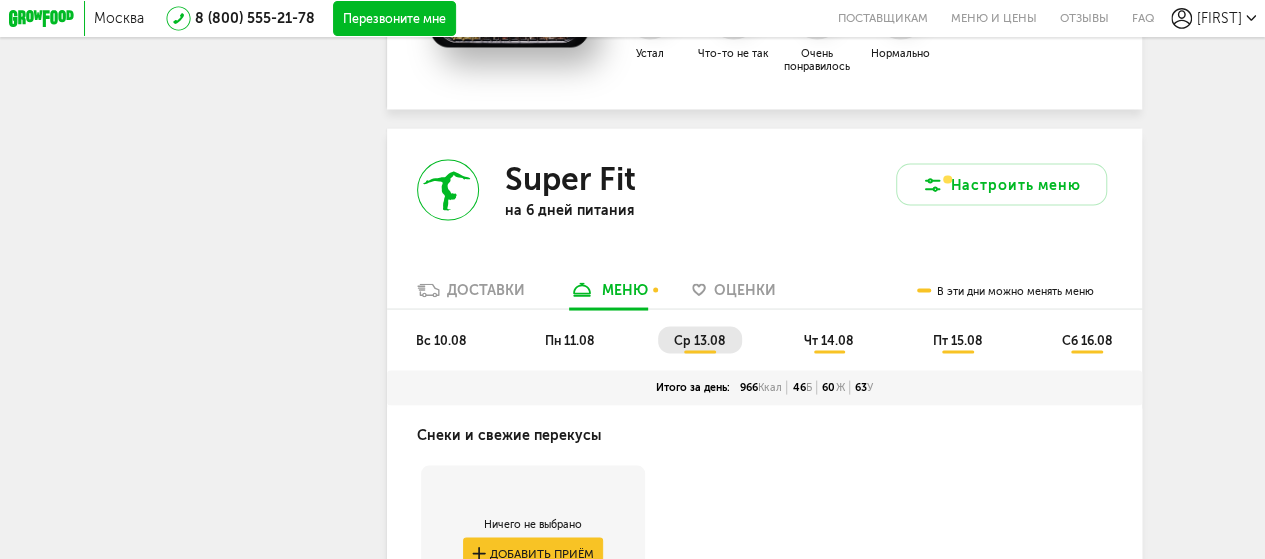 click on "чт 14.08" at bounding box center [829, 339] 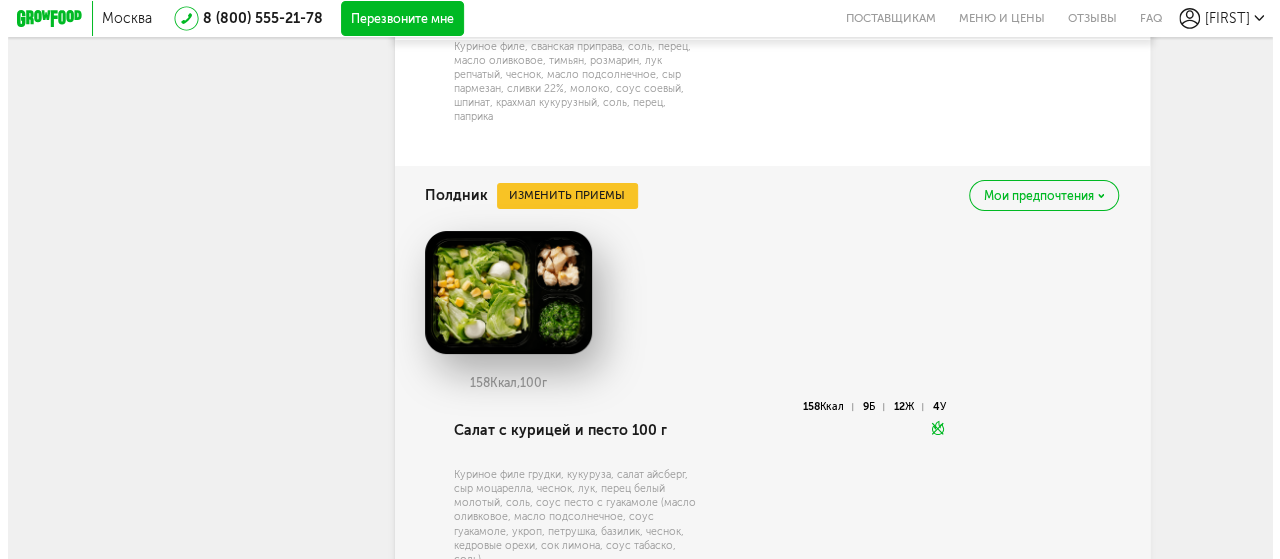 scroll, scrollTop: 3872, scrollLeft: 0, axis: vertical 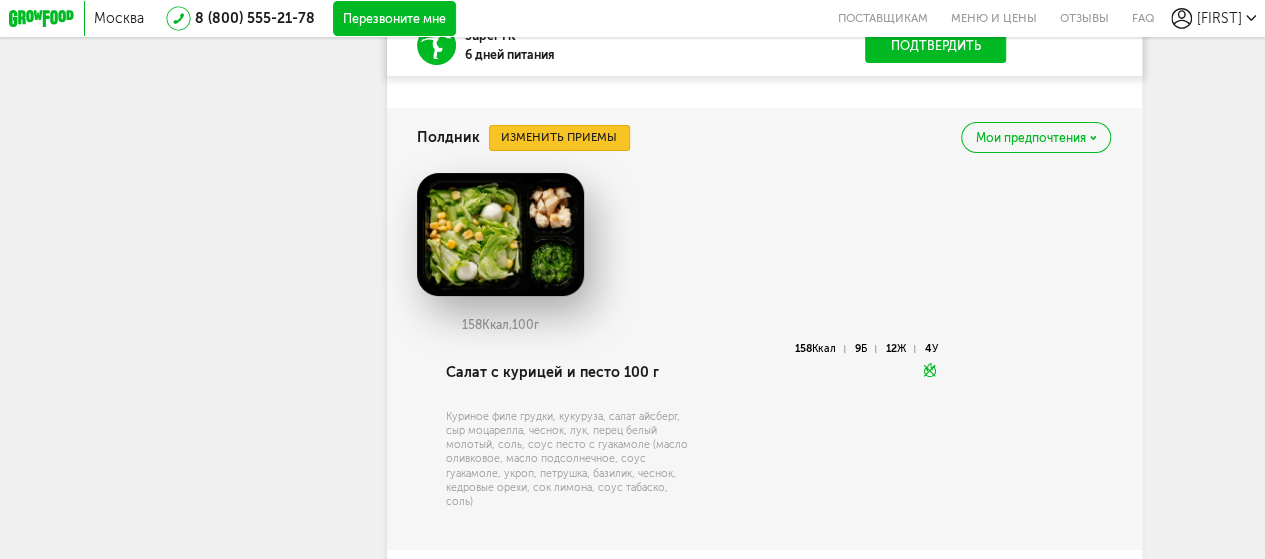 click on "Изменить приемы" at bounding box center (559, 138) 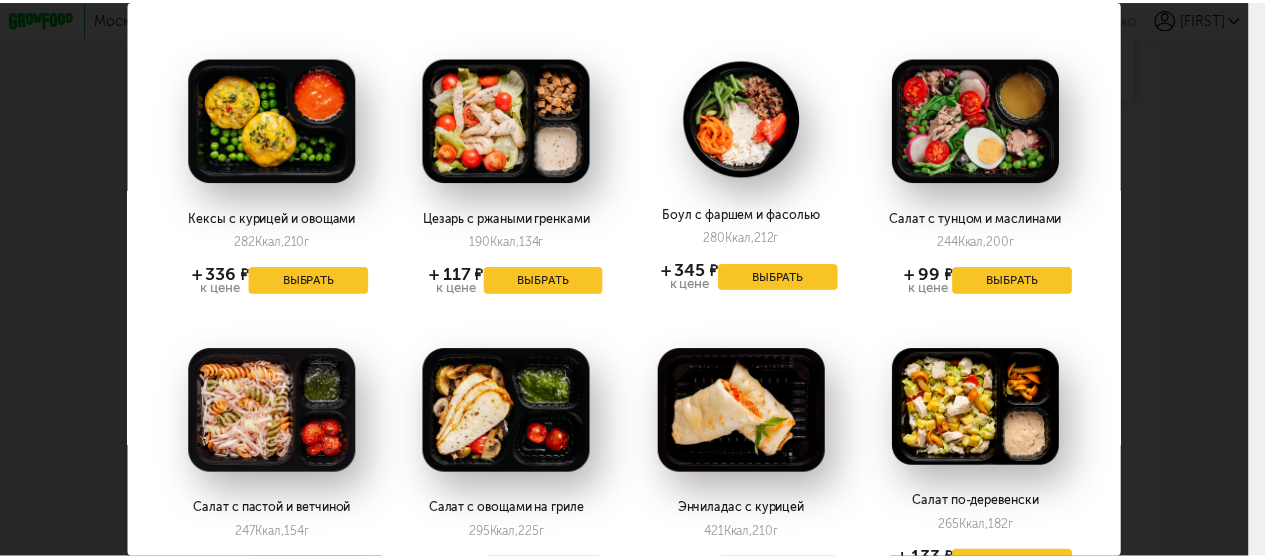 scroll, scrollTop: 100, scrollLeft: 0, axis: vertical 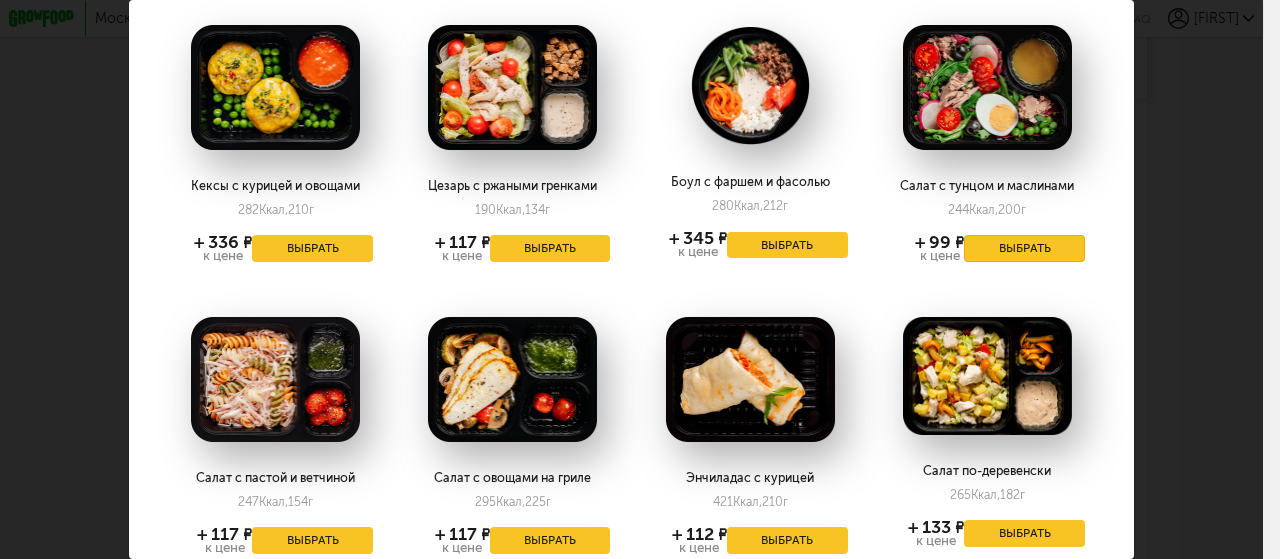 click on "Выбрать" at bounding box center [1024, 248] 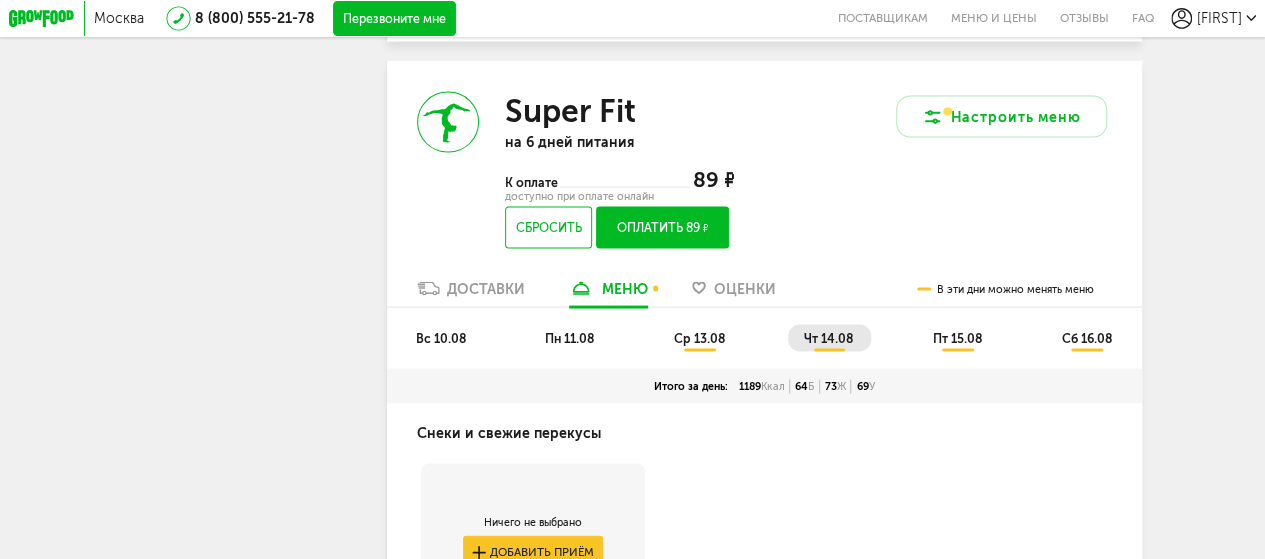 scroll, scrollTop: 1872, scrollLeft: 0, axis: vertical 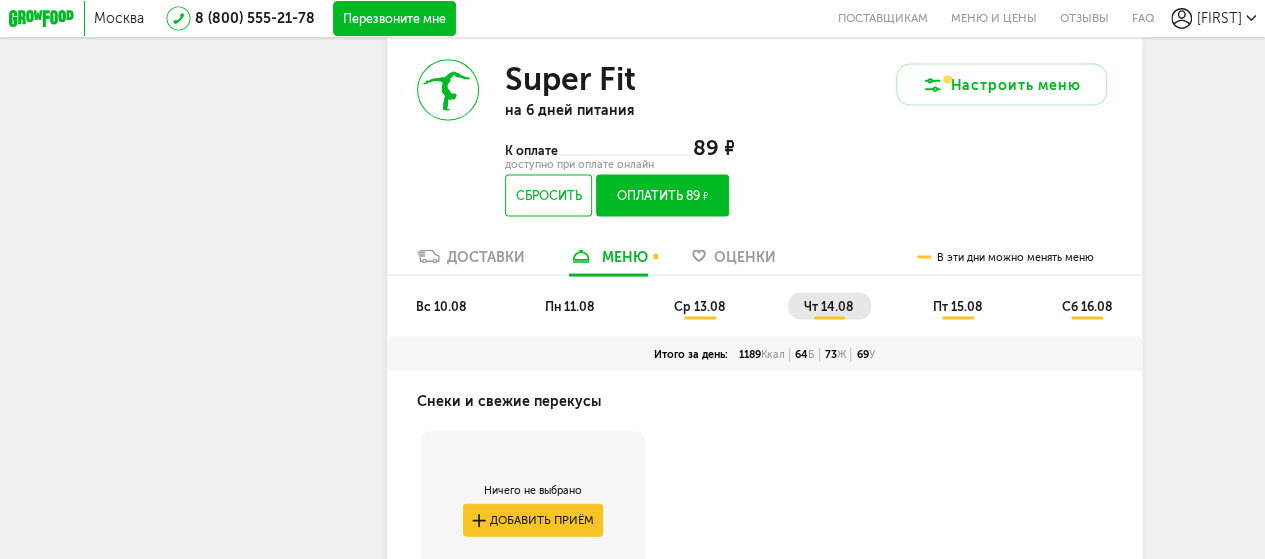 click on "пт 15.08" at bounding box center [957, 305] 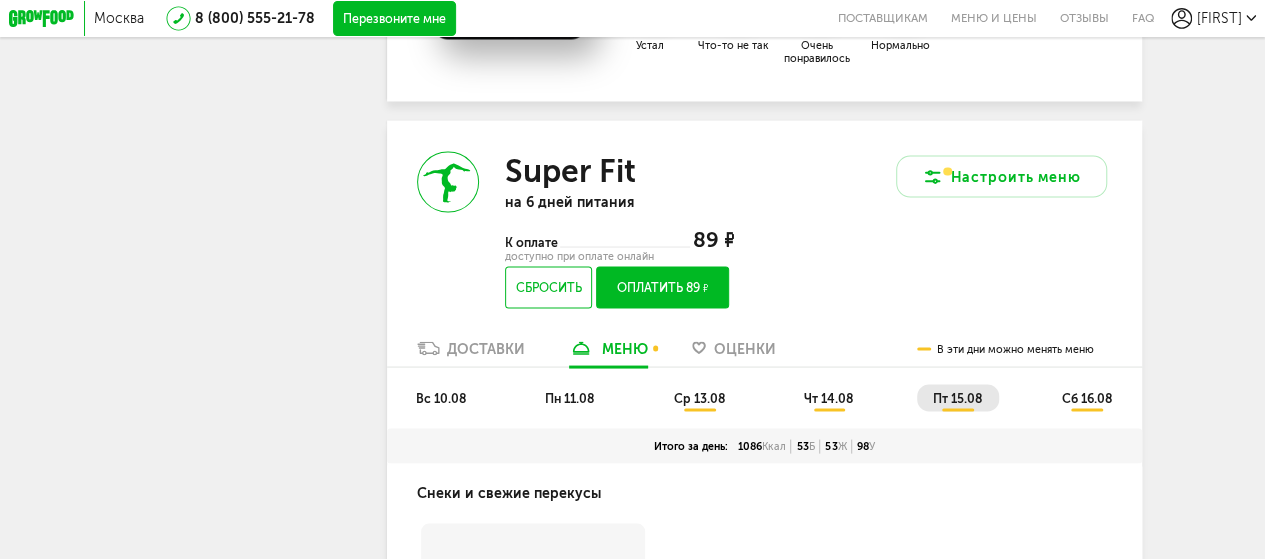 scroll, scrollTop: 1772, scrollLeft: 0, axis: vertical 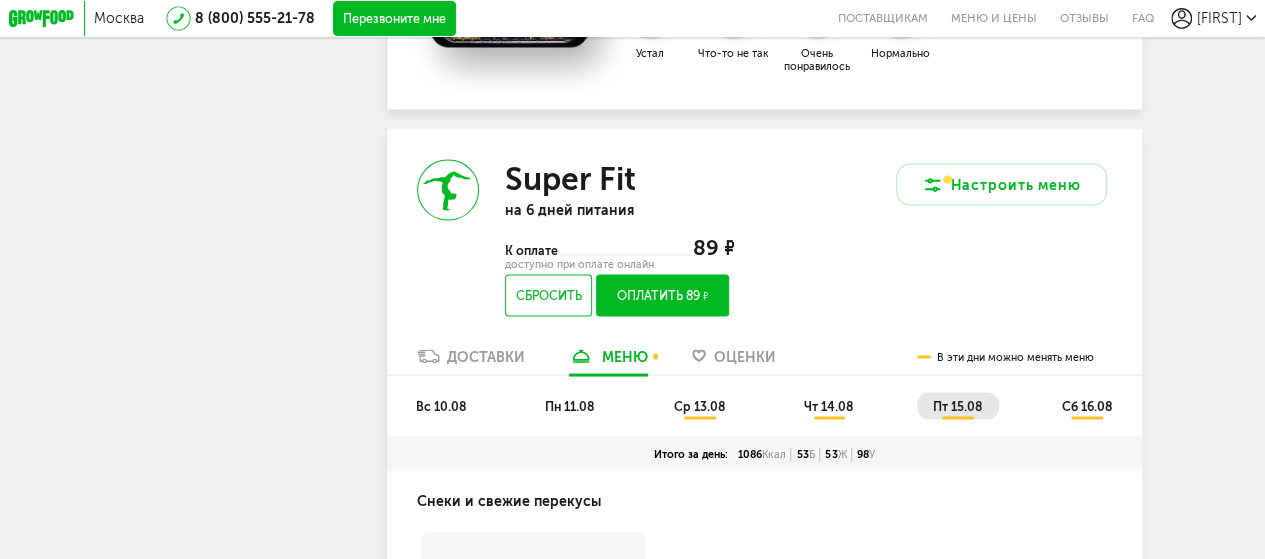 click on "сб 16.08" at bounding box center [1086, 405] 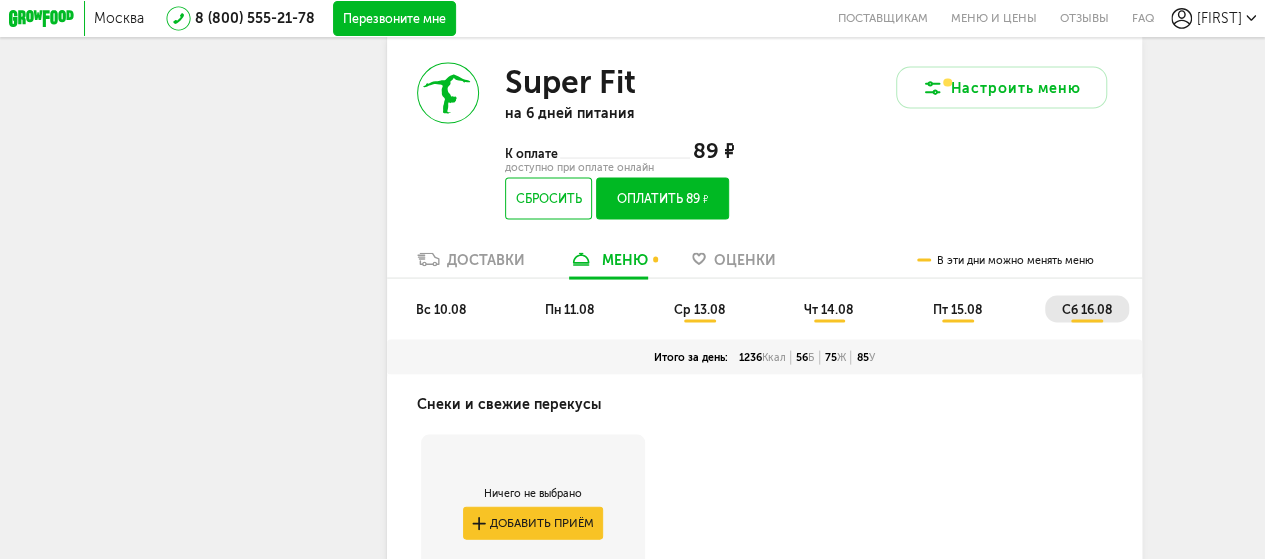 scroll, scrollTop: 1872, scrollLeft: 0, axis: vertical 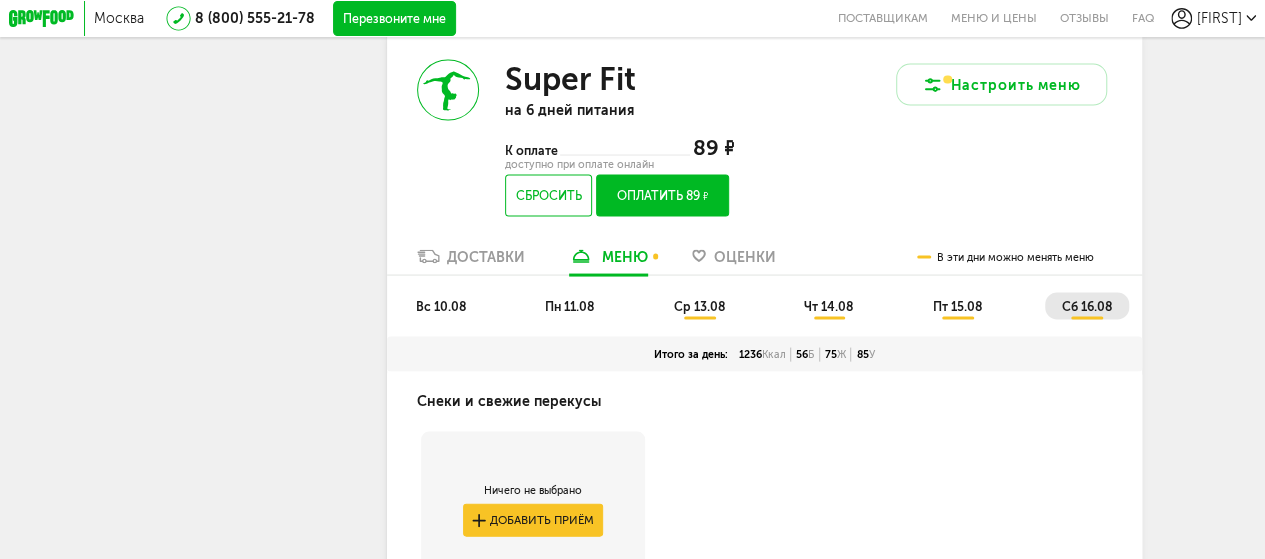 click on "Оплатить 89 ₽" at bounding box center [662, 194] 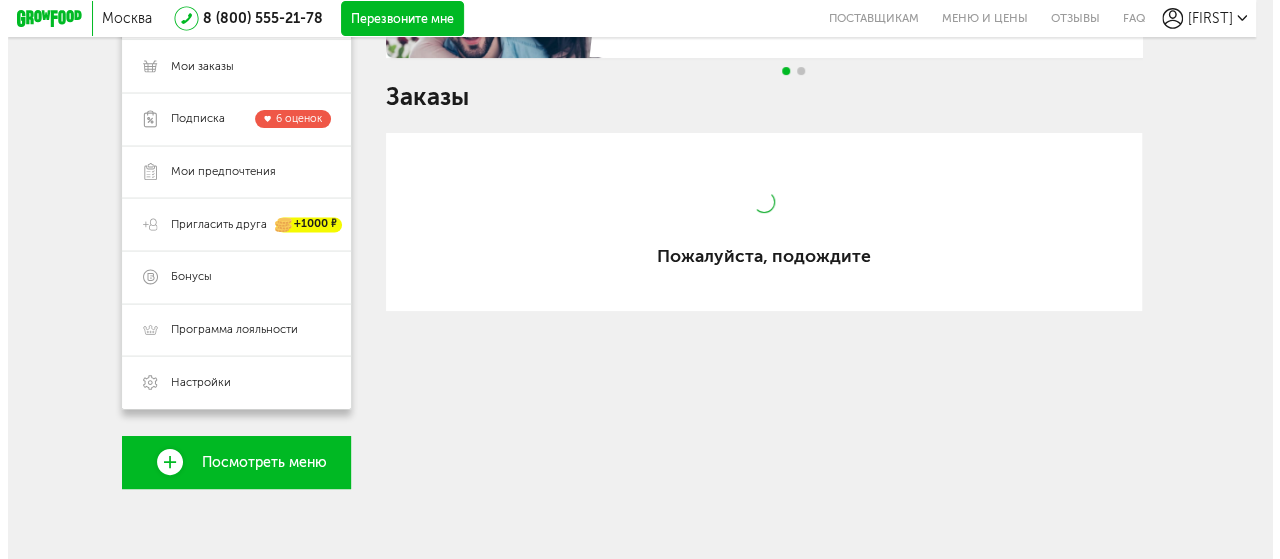 scroll, scrollTop: 264, scrollLeft: 0, axis: vertical 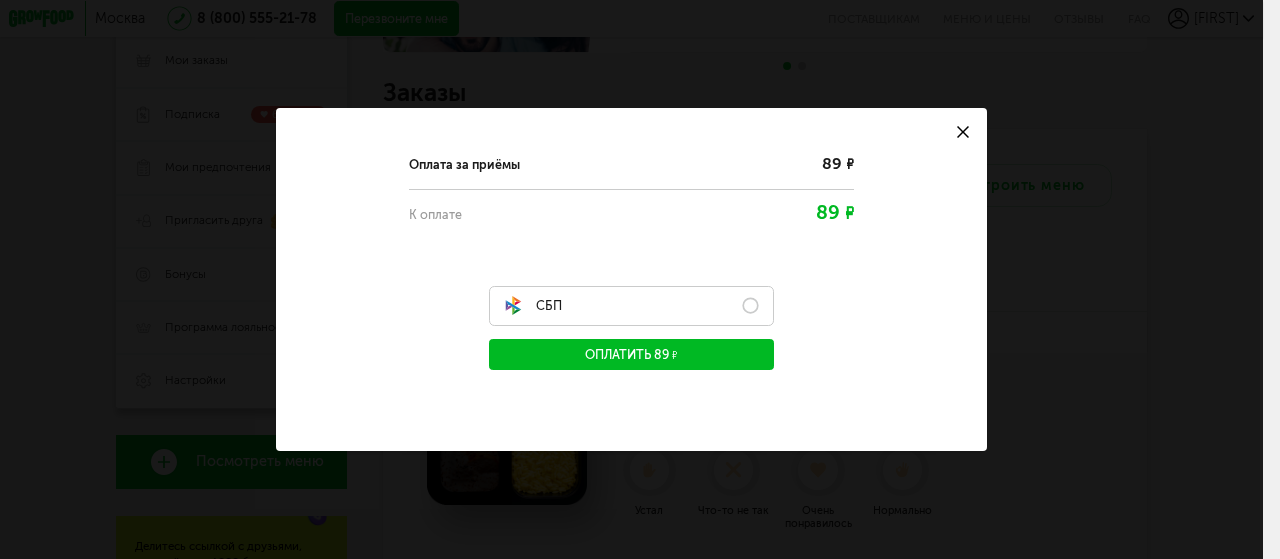click on "СБП" at bounding box center (631, 306) 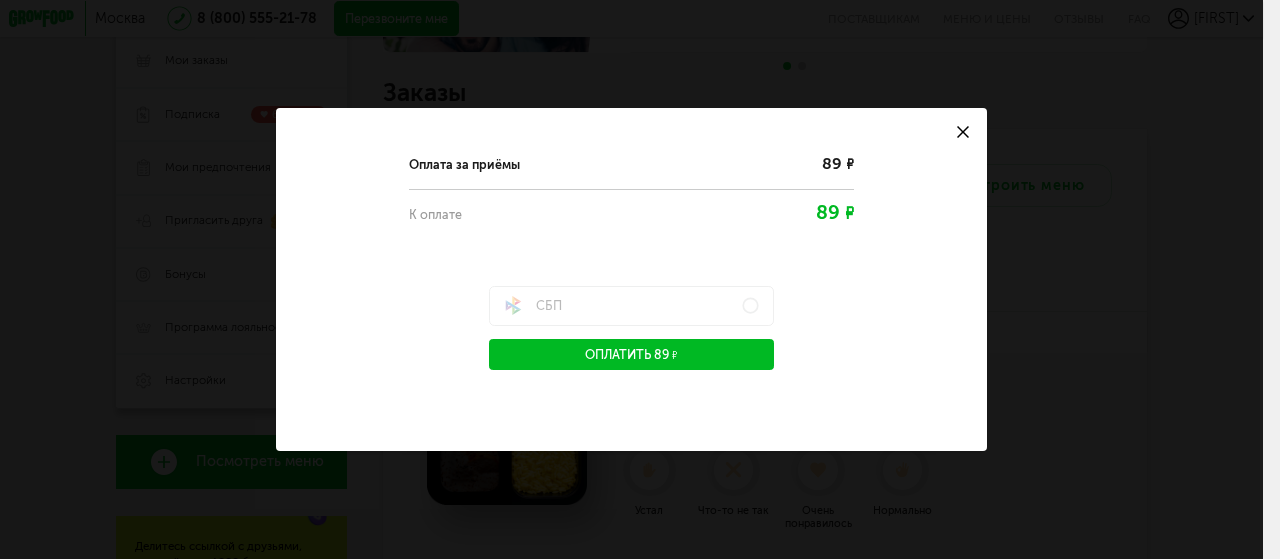 click on "Оплатить 89 ₽" at bounding box center (631, 354) 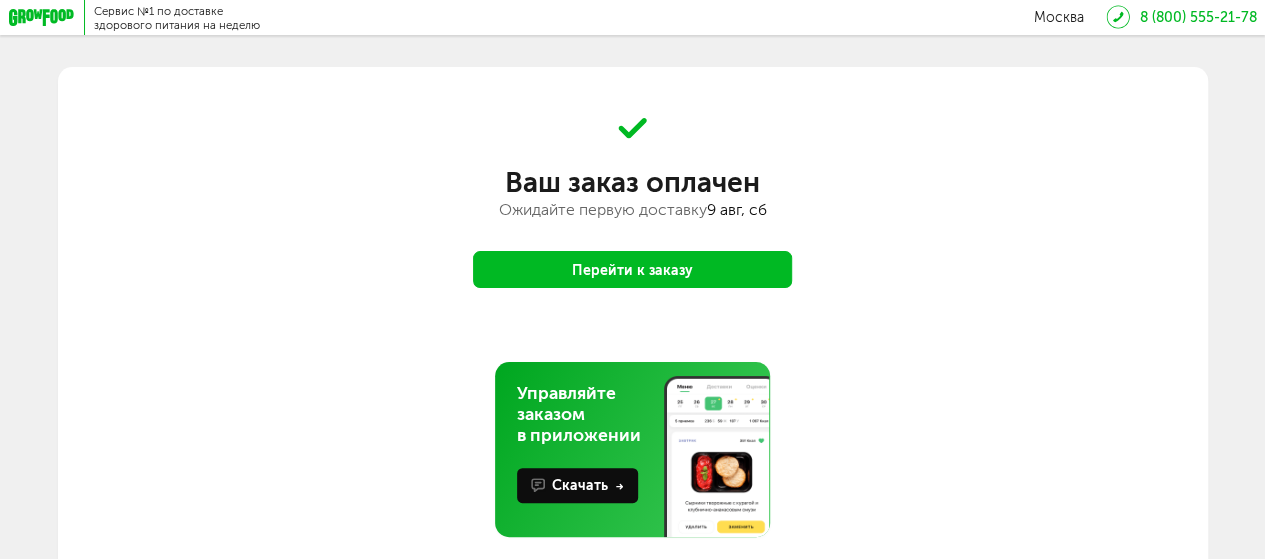 scroll, scrollTop: 0, scrollLeft: 0, axis: both 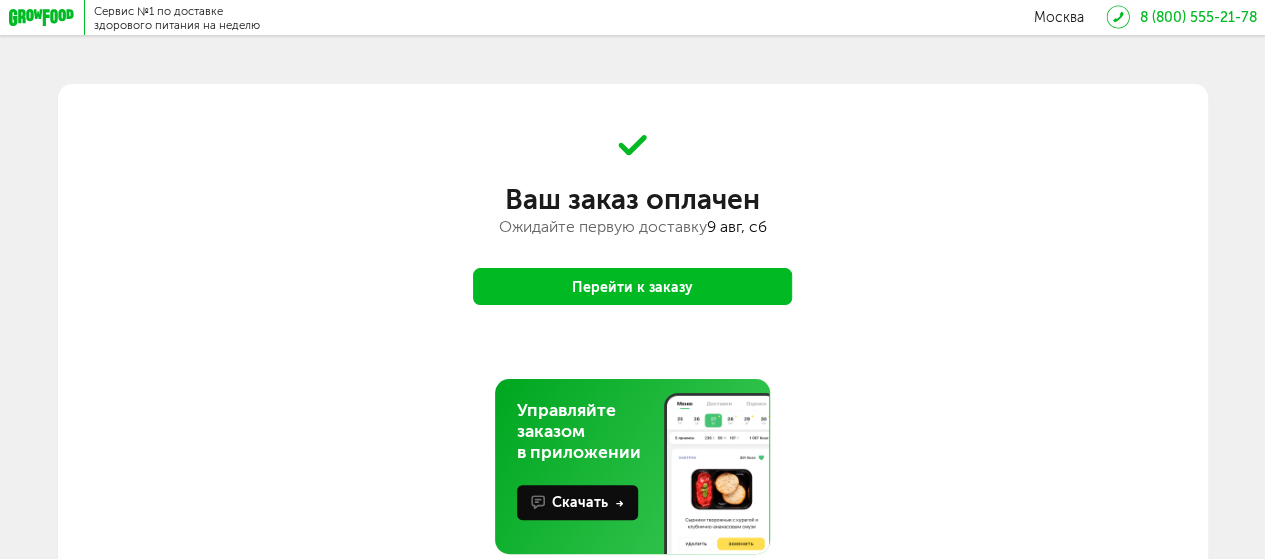 click on "Перейти к заказу" at bounding box center (633, 286) 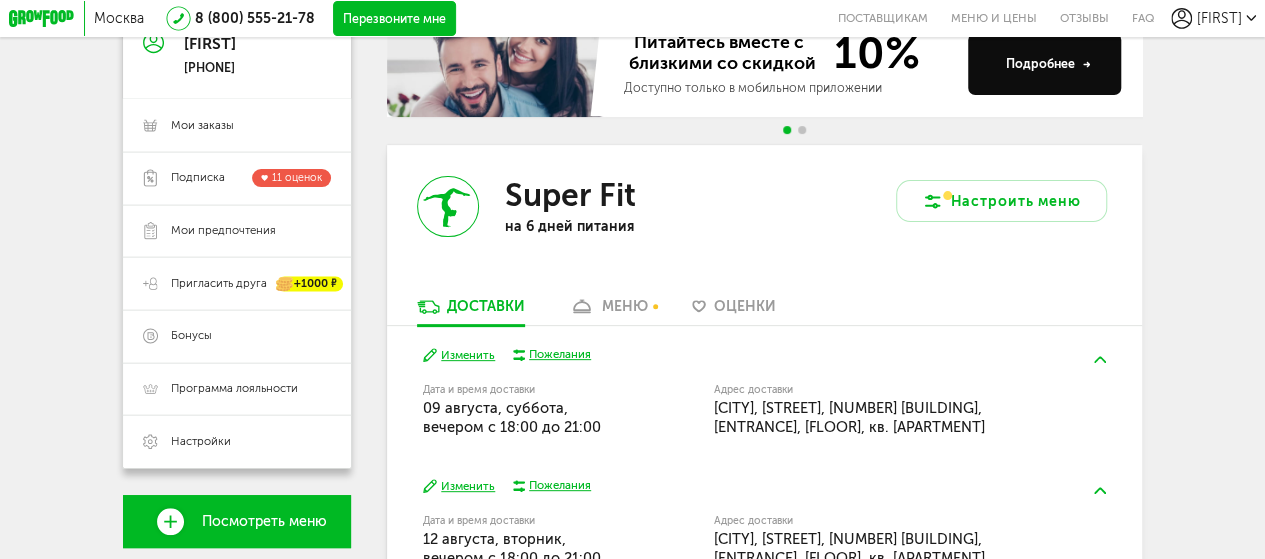 scroll, scrollTop: 0, scrollLeft: 0, axis: both 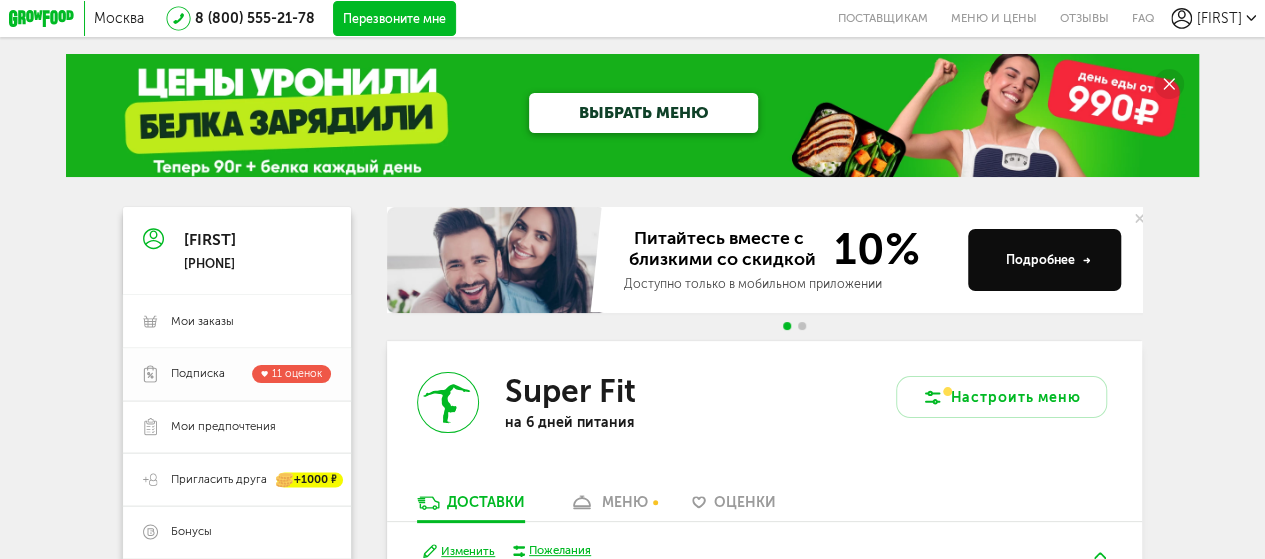click on "11 оценок" at bounding box center (297, 373) 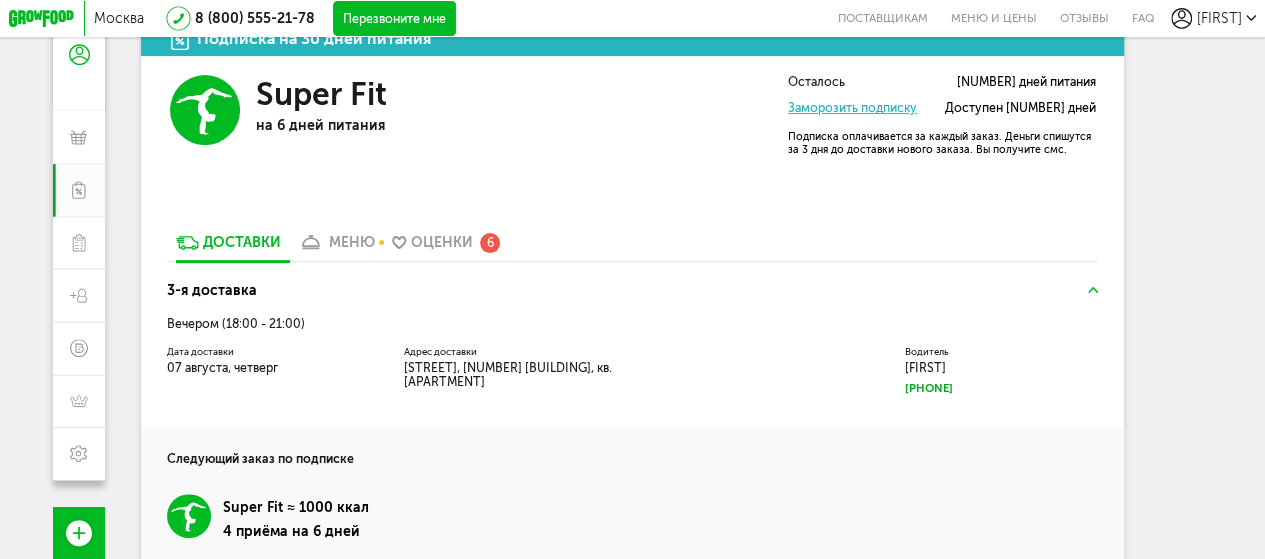 scroll, scrollTop: 300, scrollLeft: 0, axis: vertical 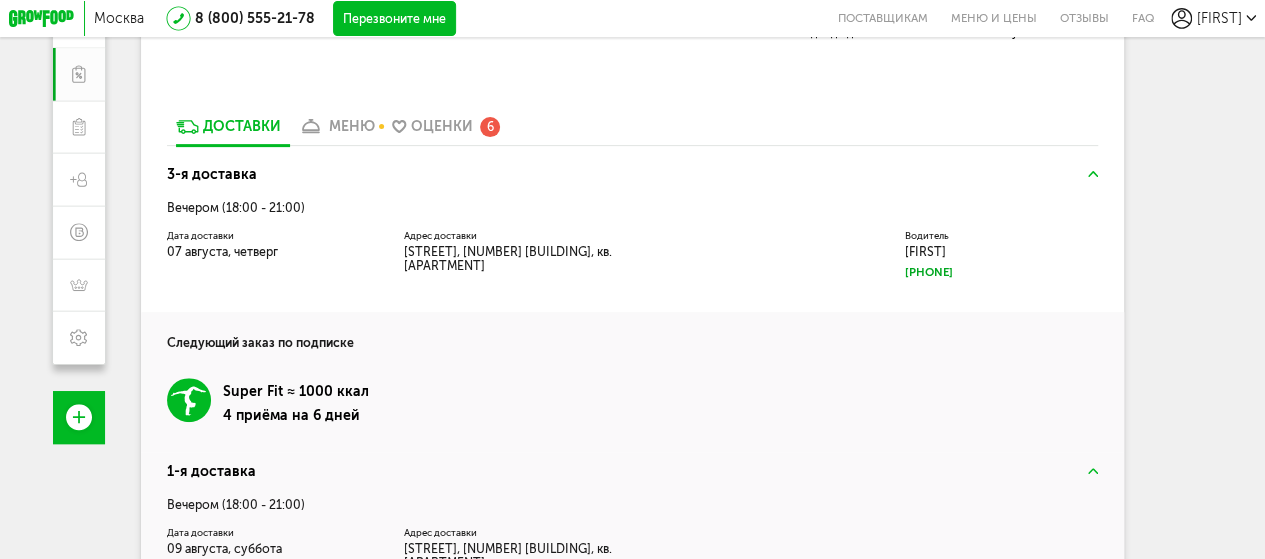 click on "6" at bounding box center (490, 127) 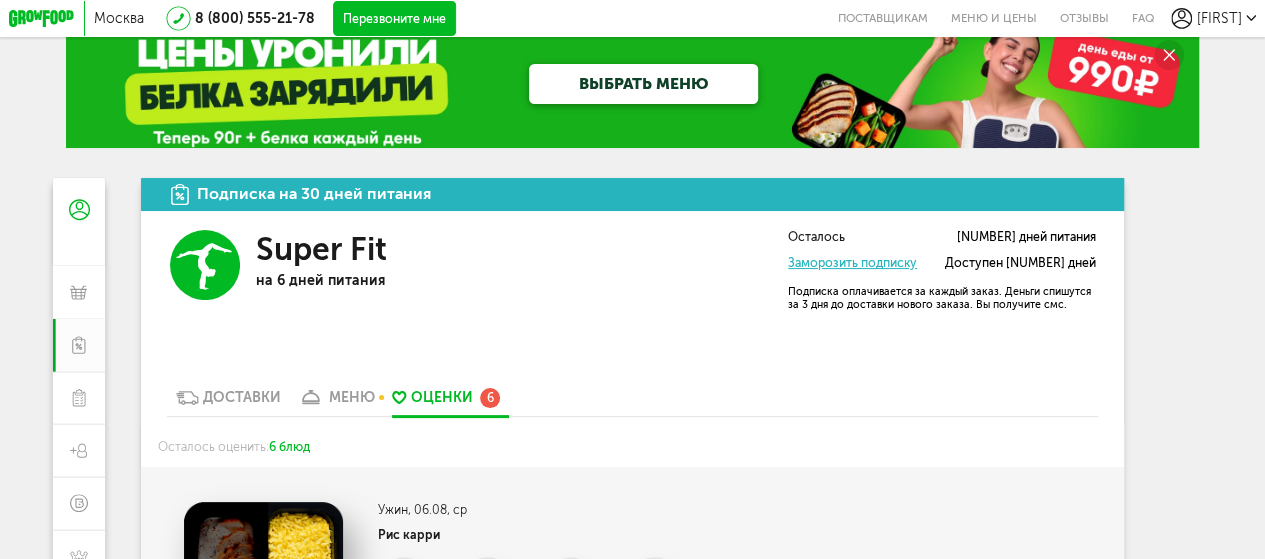scroll, scrollTop: 0, scrollLeft: 0, axis: both 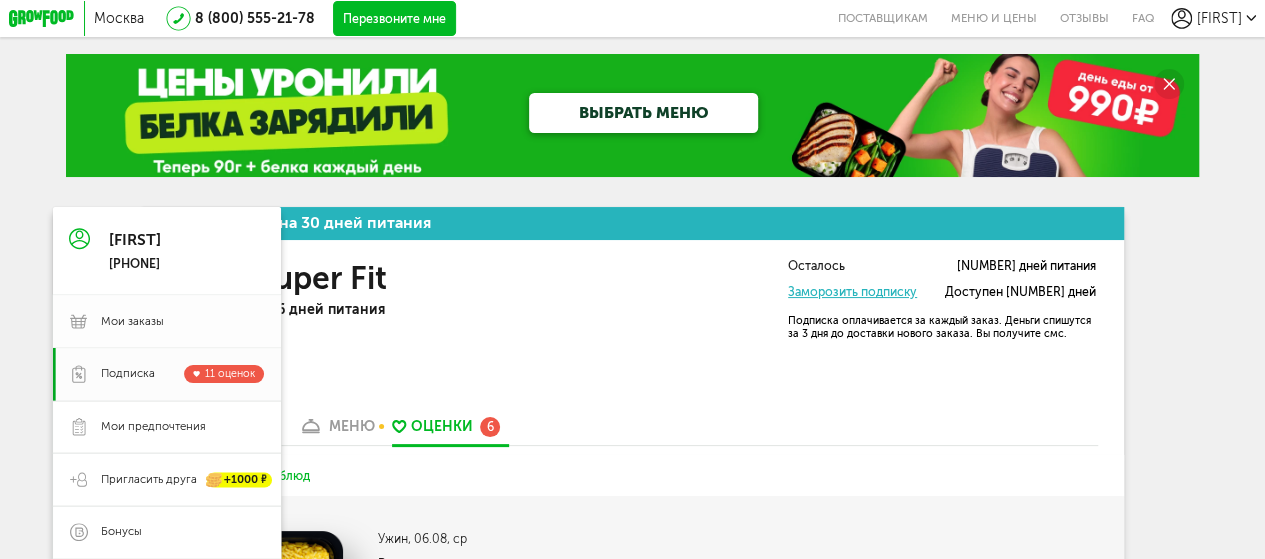 click on "Мои заказы" at bounding box center (132, 322) 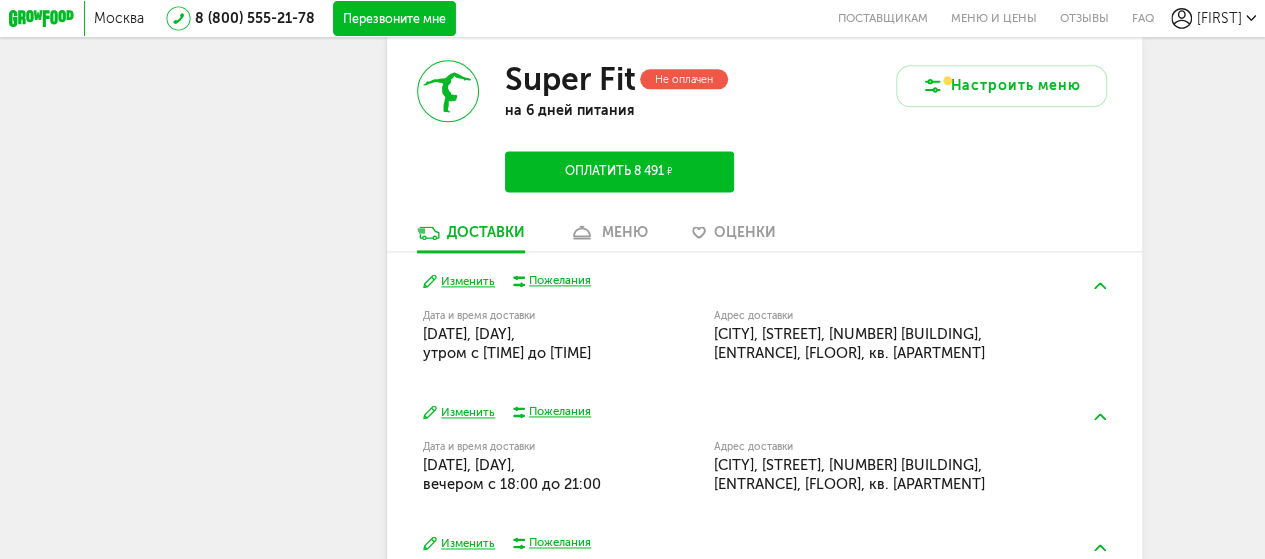 scroll, scrollTop: 1300, scrollLeft: 0, axis: vertical 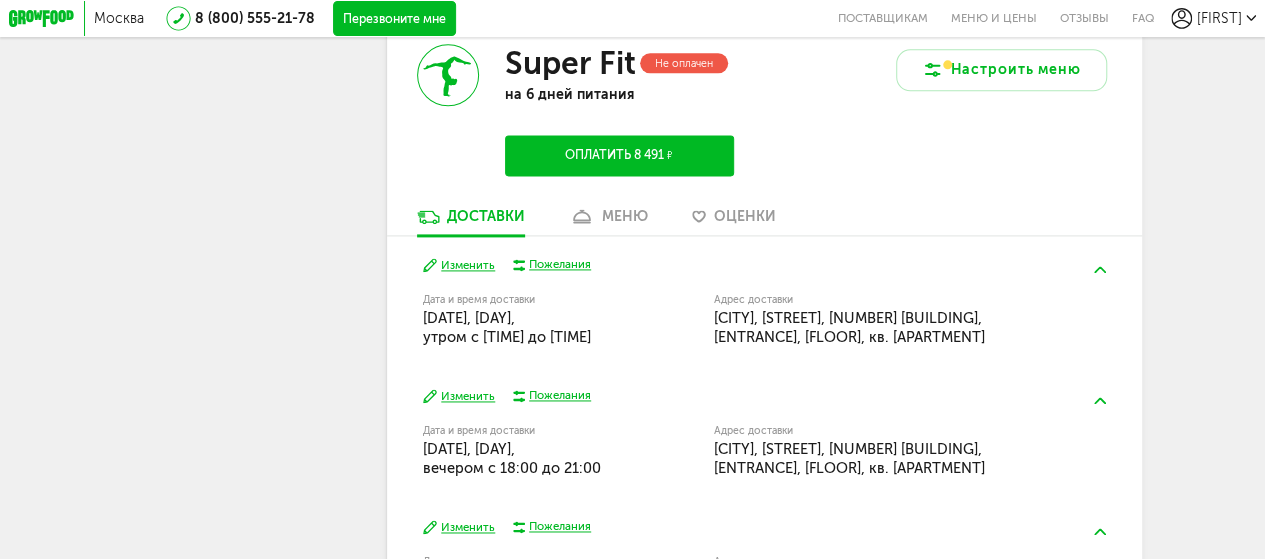 click on "меню" at bounding box center [625, 216] 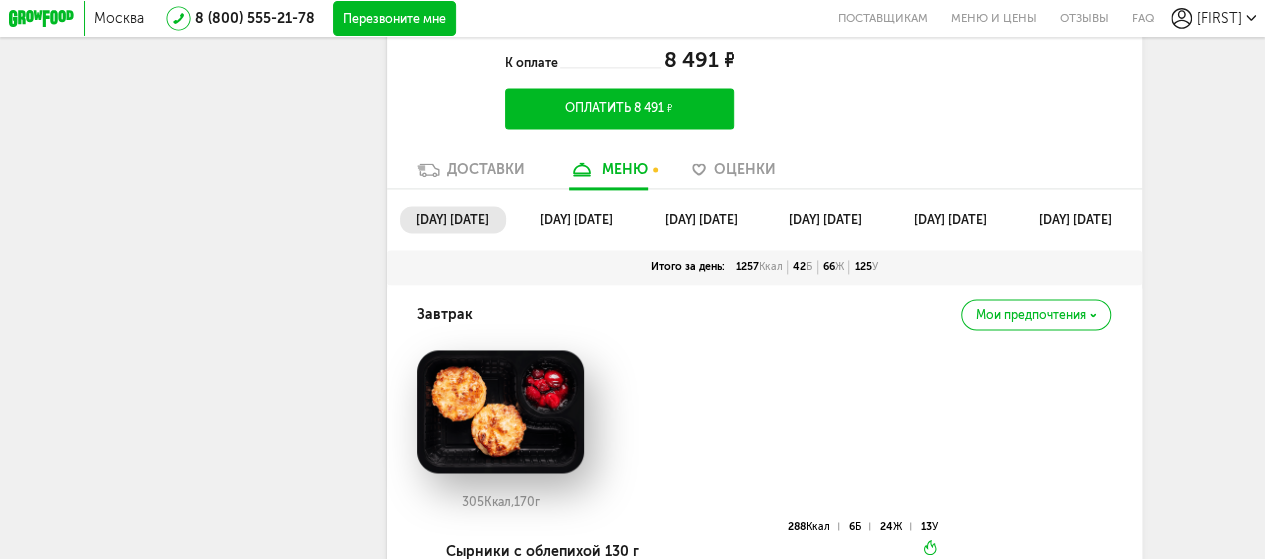 scroll, scrollTop: 1320, scrollLeft: 0, axis: vertical 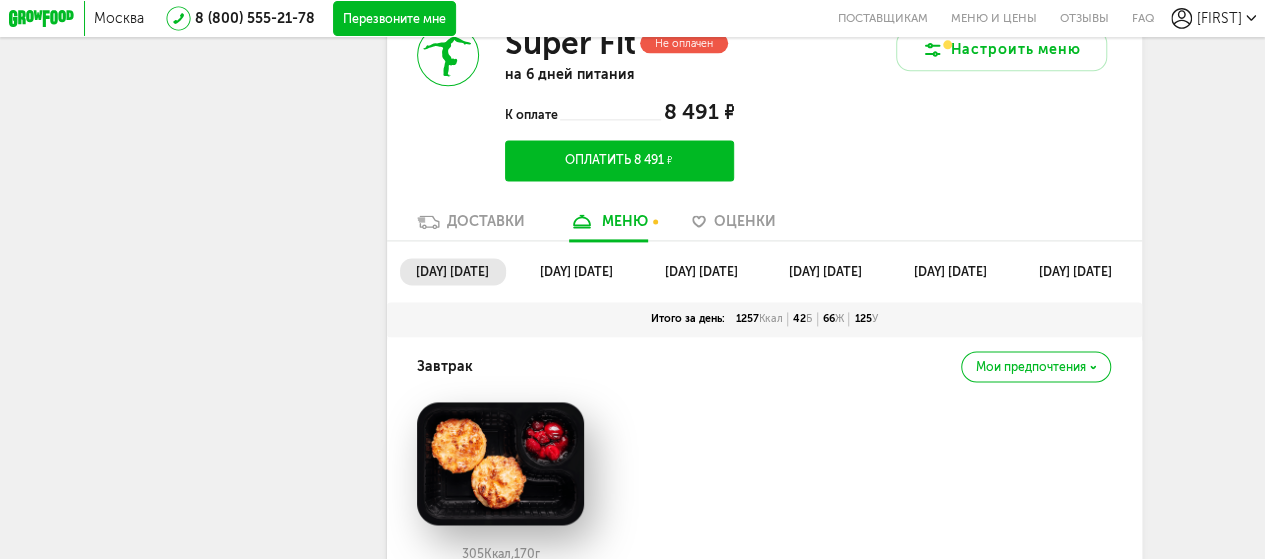 click on "[DAY] [DATE]" at bounding box center (576, 271) 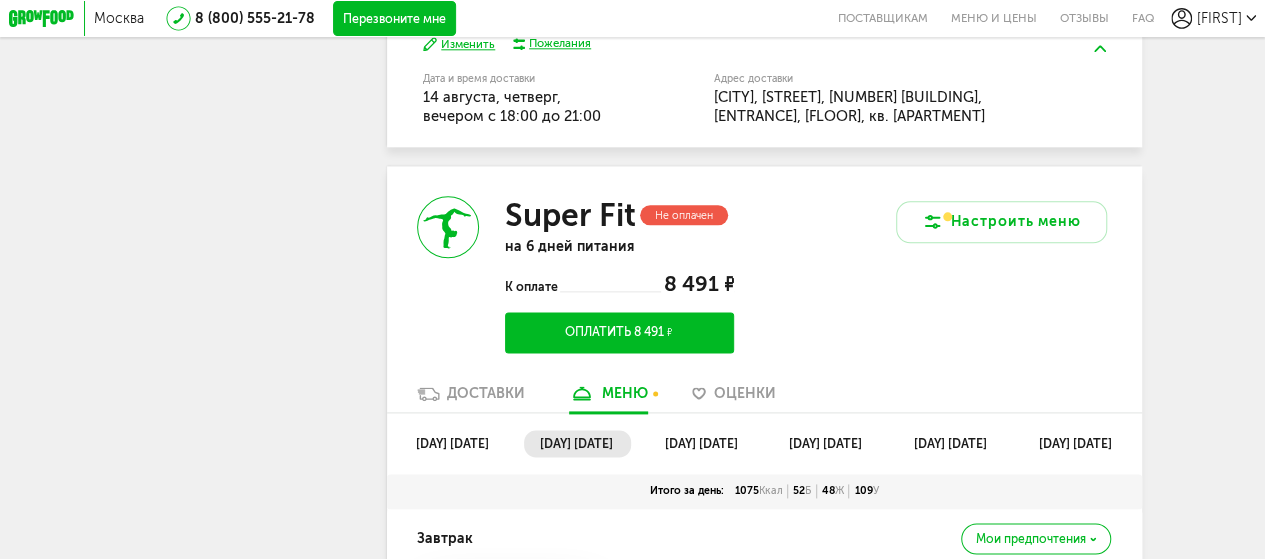 scroll, scrollTop: 1179, scrollLeft: 0, axis: vertical 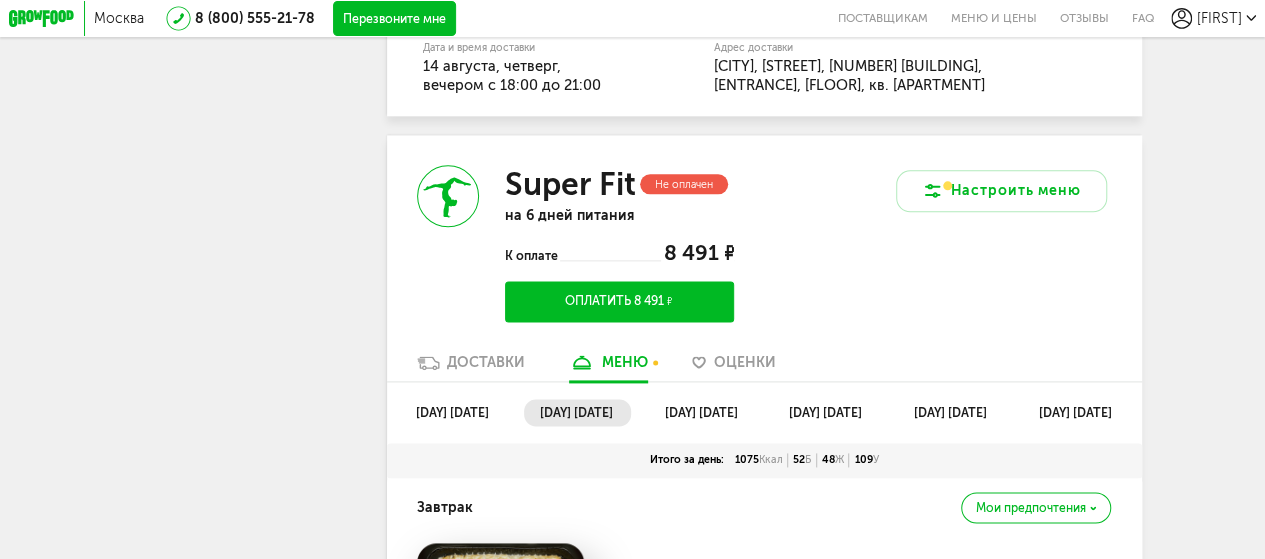 click on "[DAY] [DATE]" at bounding box center (701, 412) 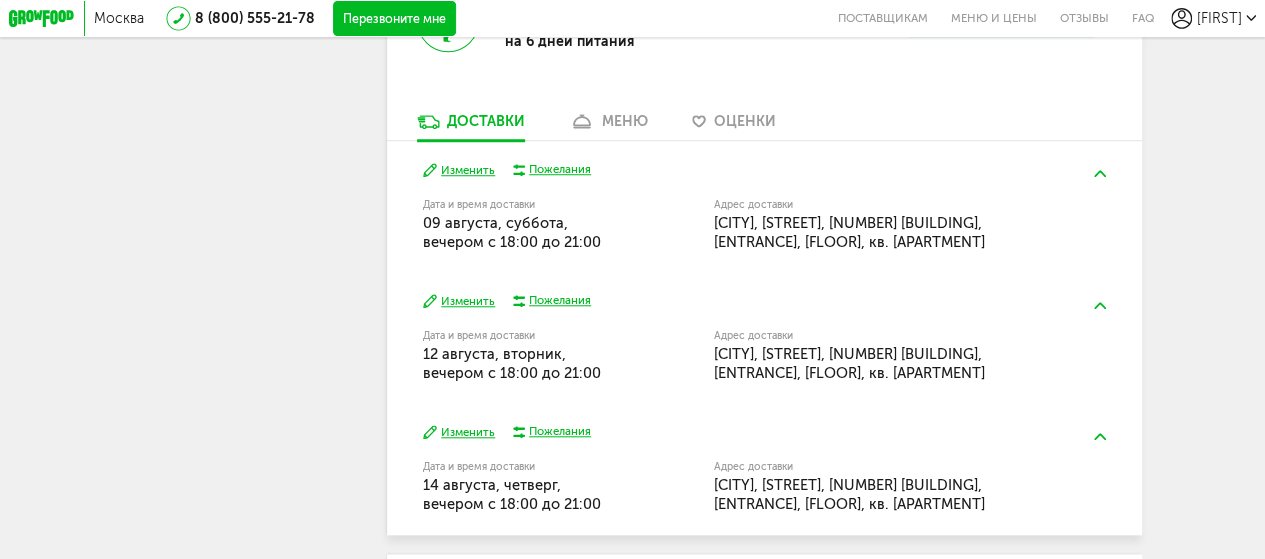 scroll, scrollTop: 721, scrollLeft: 0, axis: vertical 